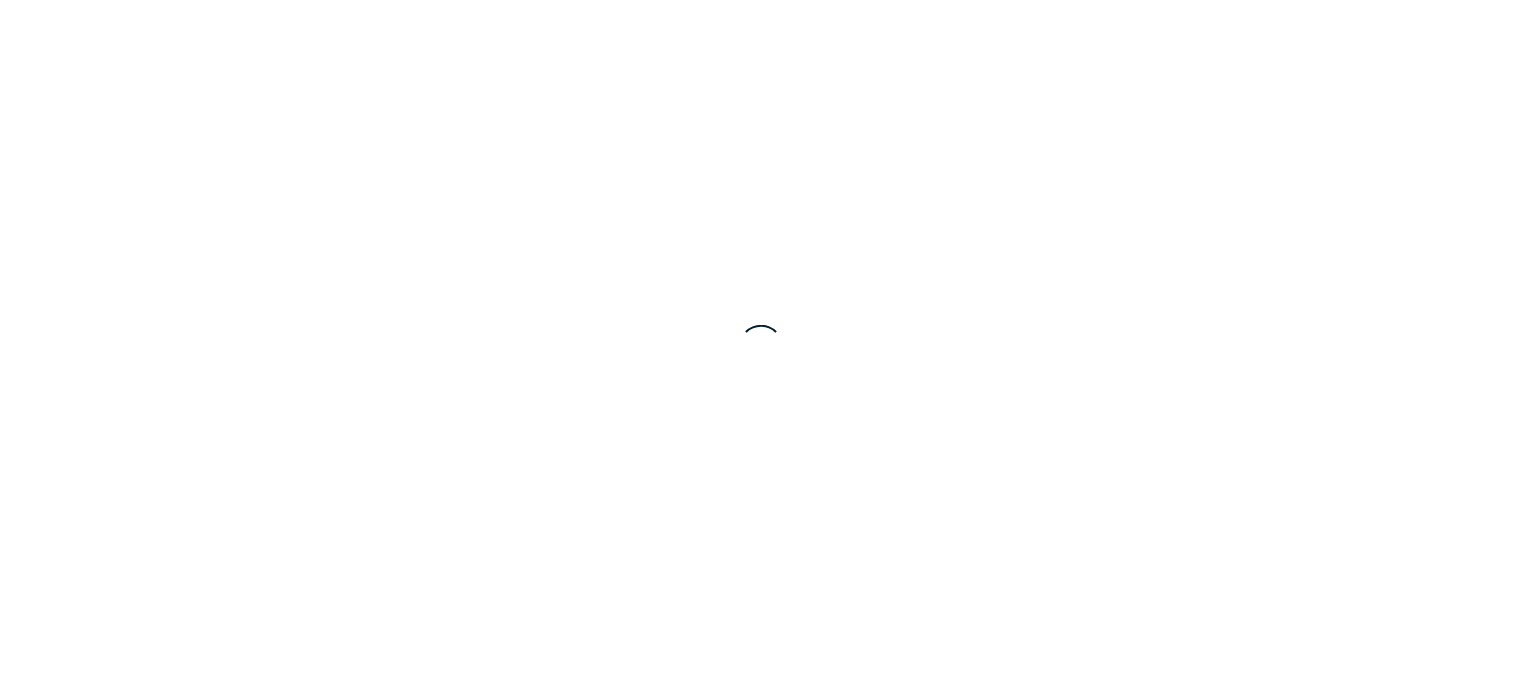 scroll, scrollTop: 0, scrollLeft: 0, axis: both 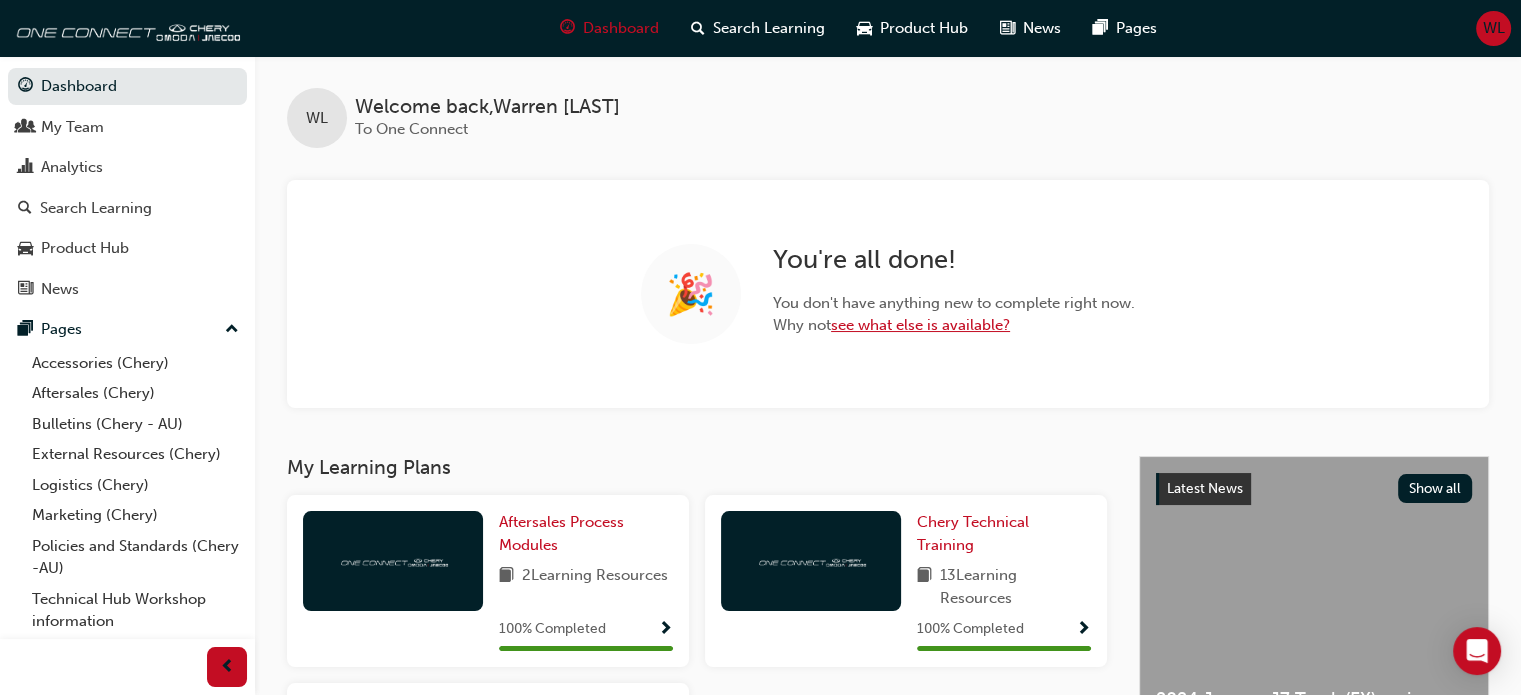 click on "see what else is available?" at bounding box center (920, 325) 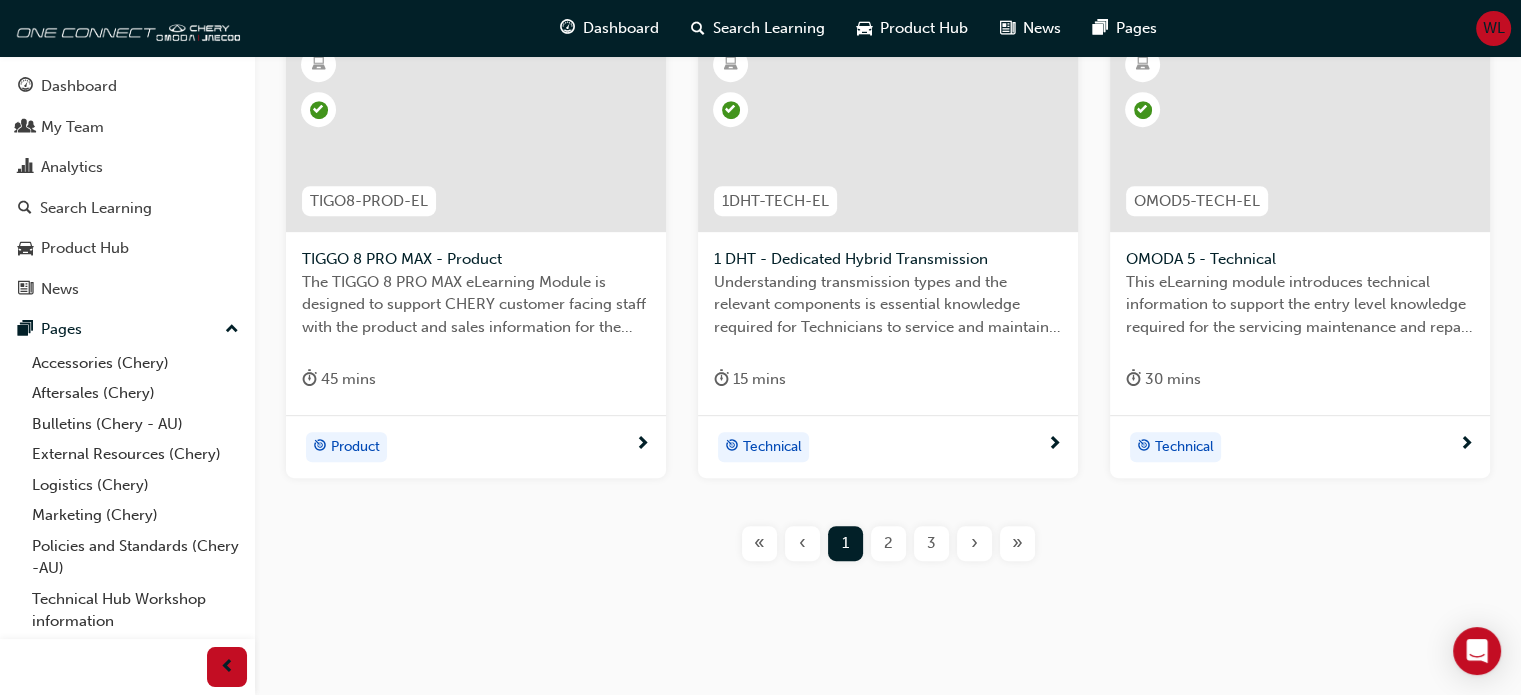 scroll, scrollTop: 936, scrollLeft: 0, axis: vertical 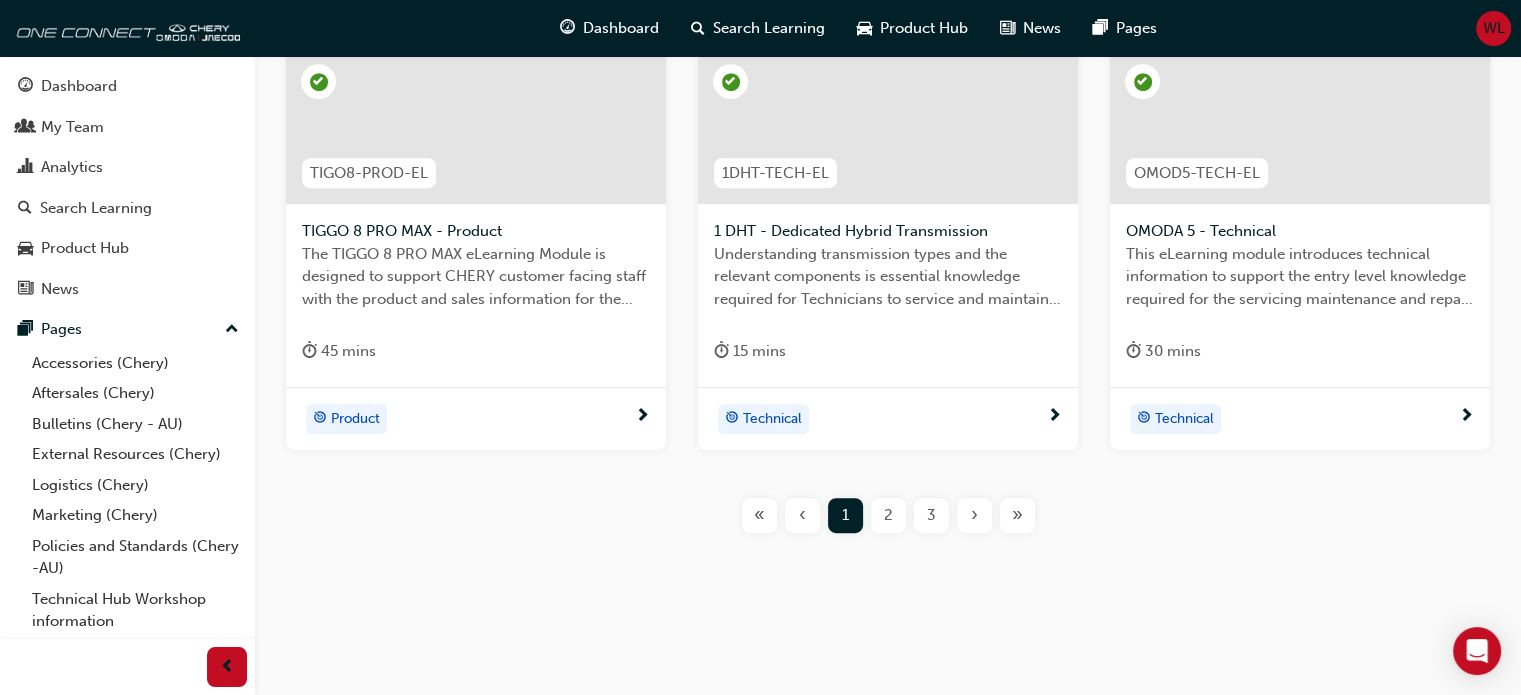 click on "2" at bounding box center (888, 515) 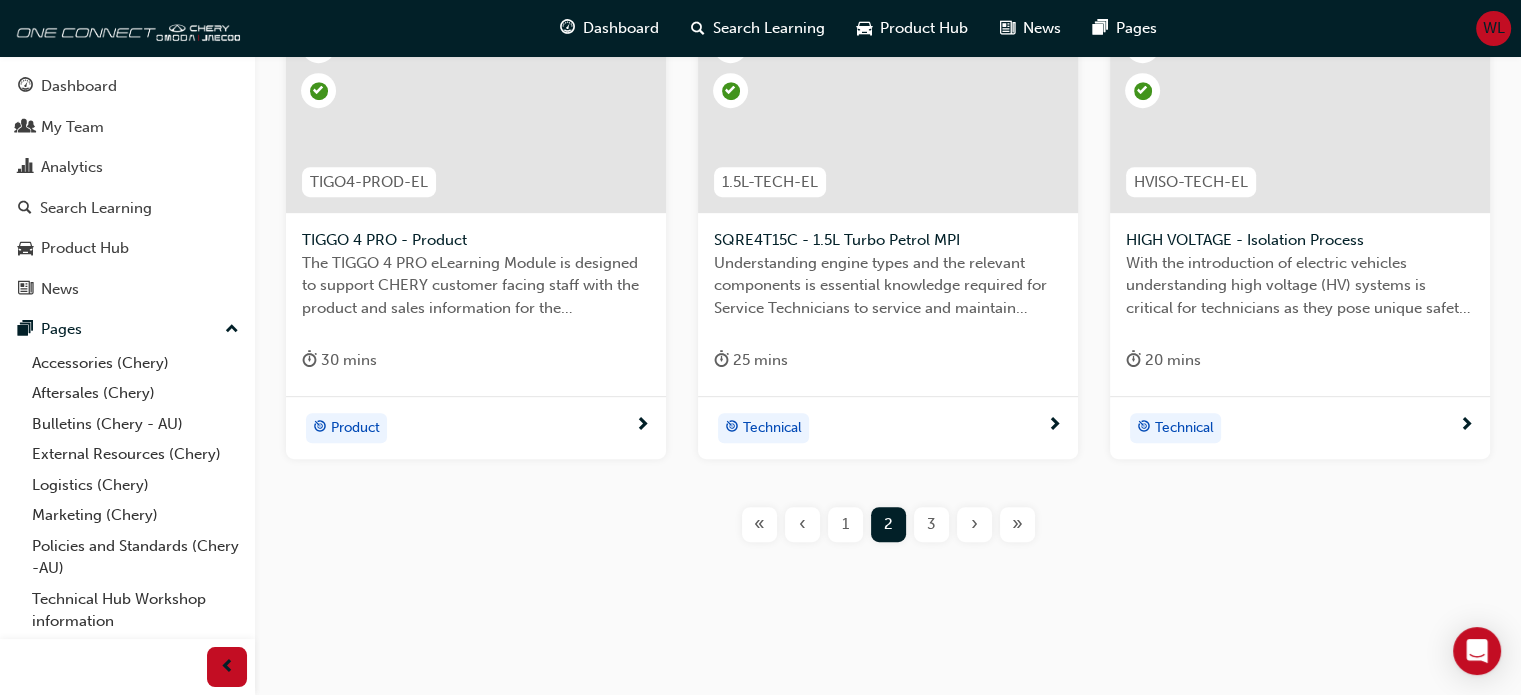 scroll, scrollTop: 936, scrollLeft: 0, axis: vertical 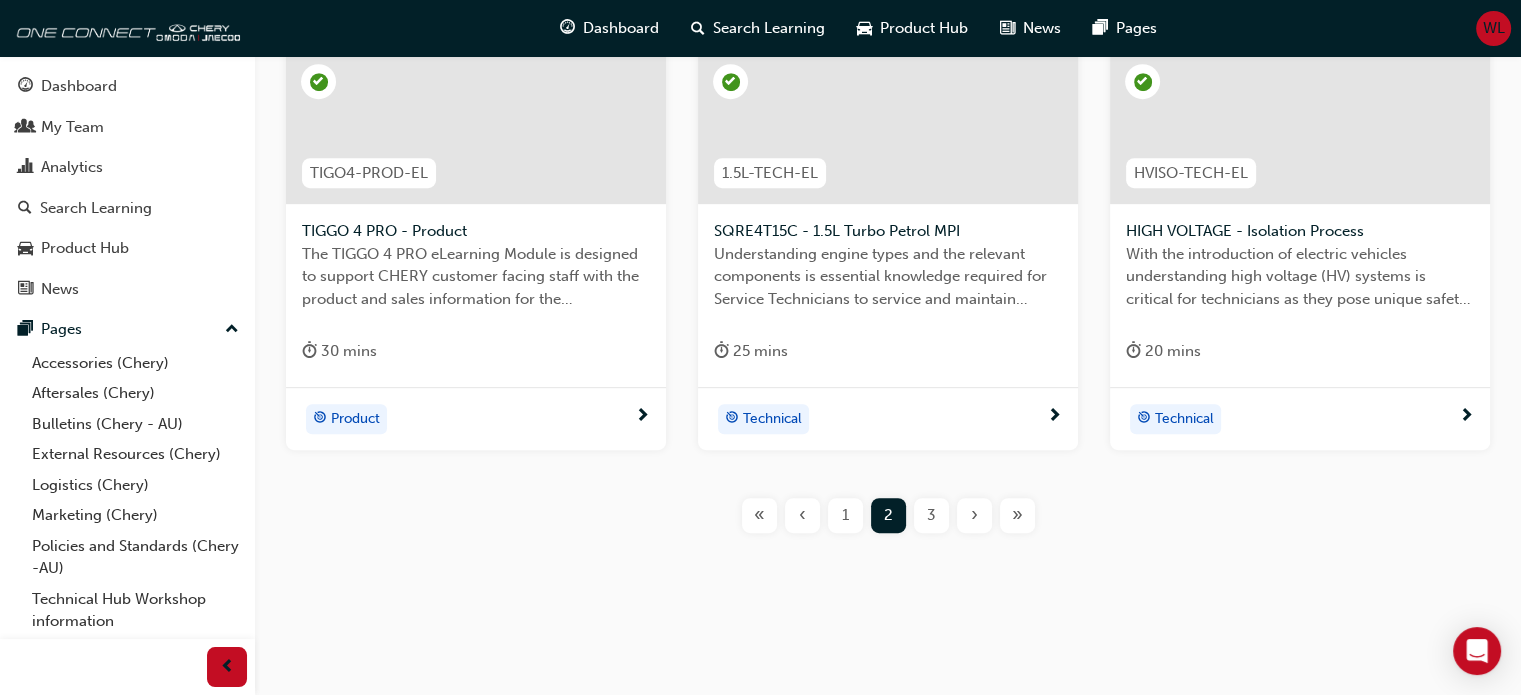 click on "3" at bounding box center [931, 515] 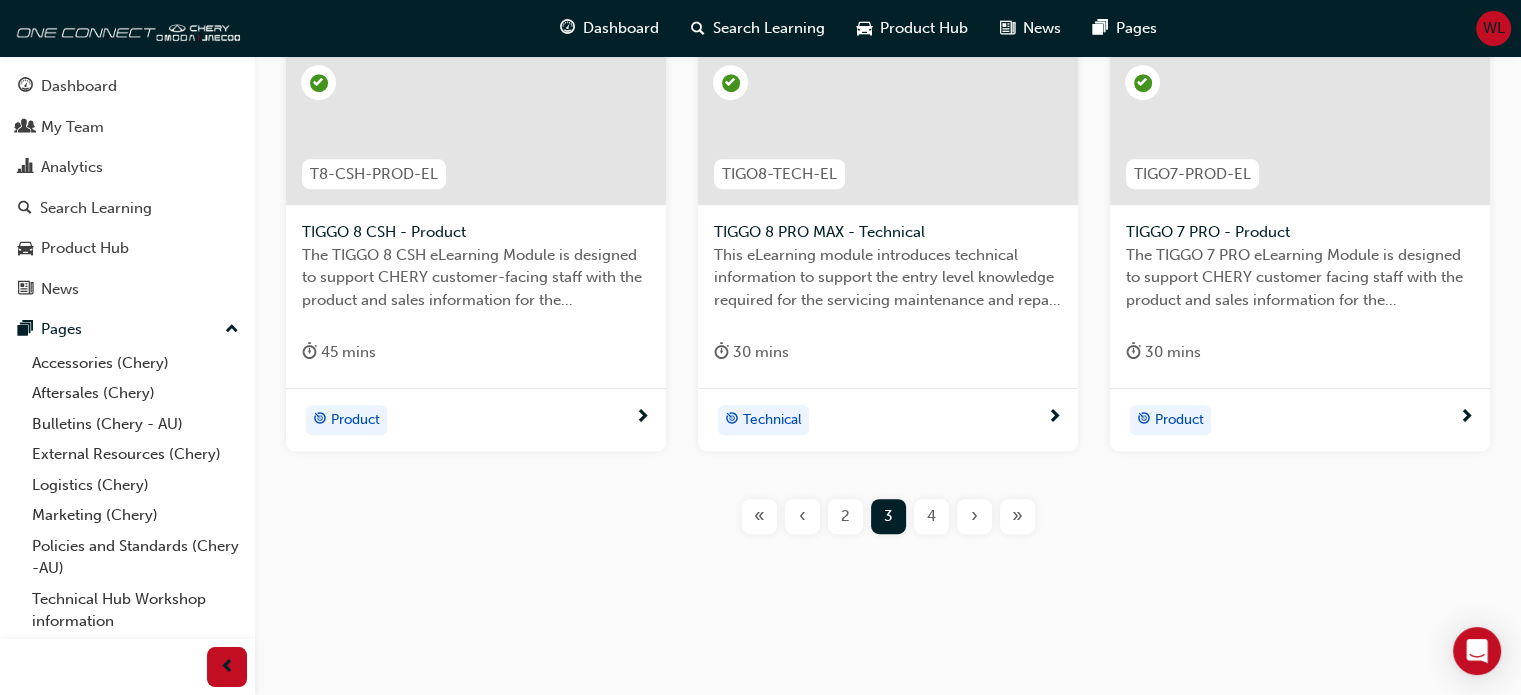 scroll, scrollTop: 936, scrollLeft: 0, axis: vertical 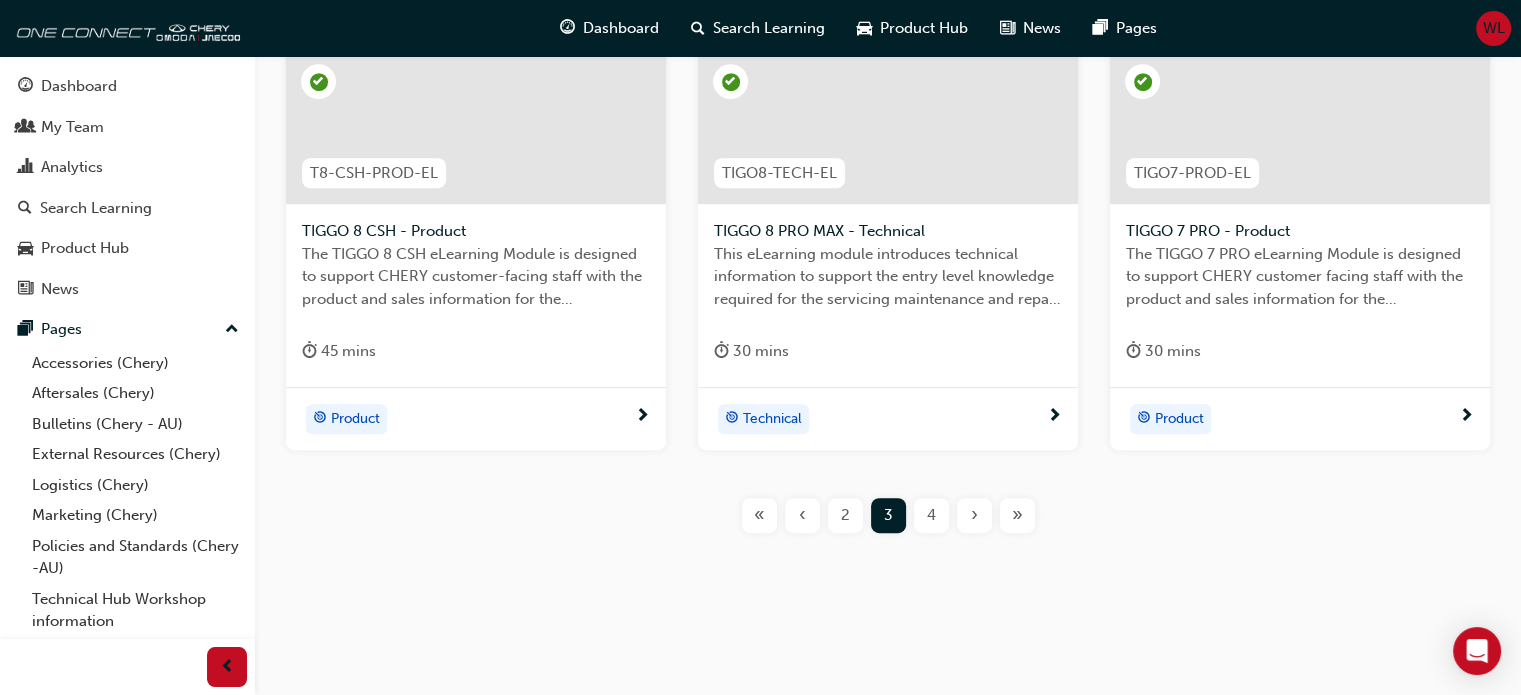 click on "4" at bounding box center (931, 515) 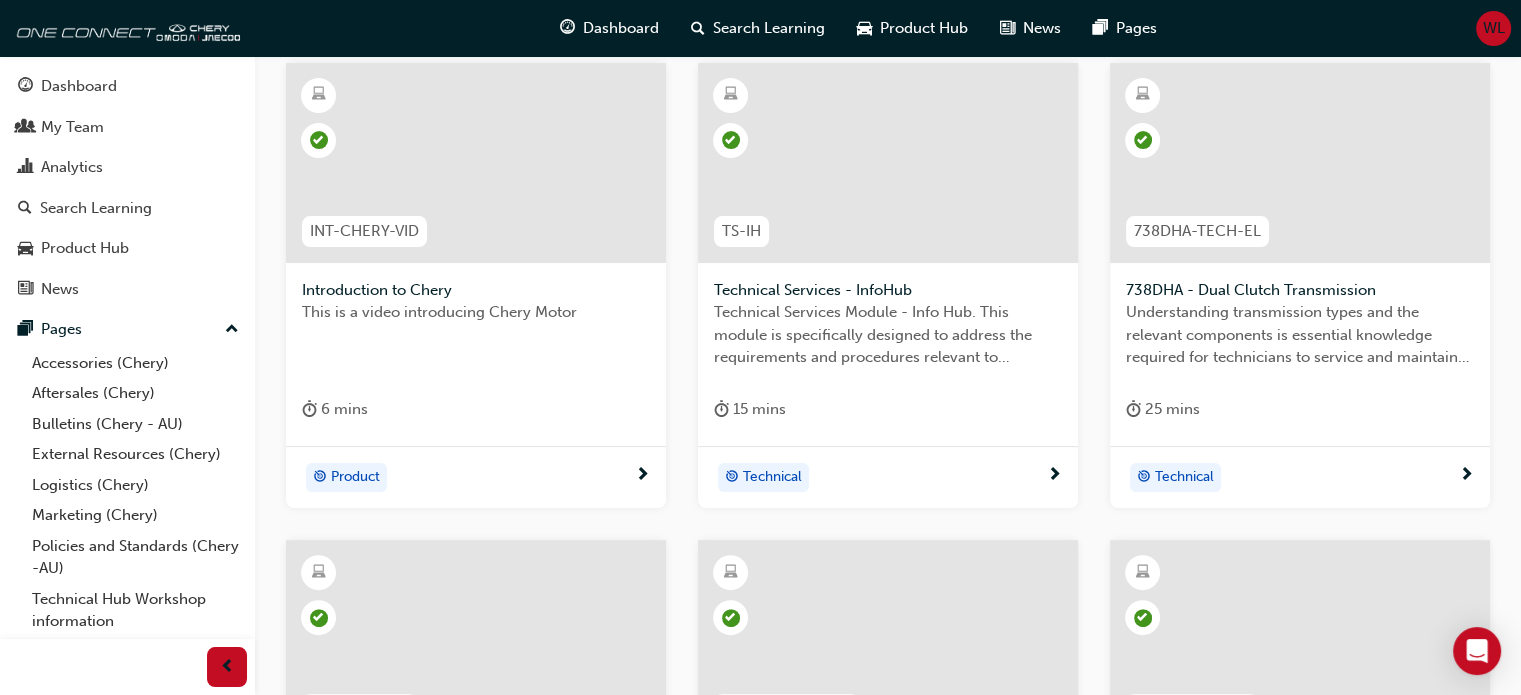 scroll, scrollTop: 800, scrollLeft: 0, axis: vertical 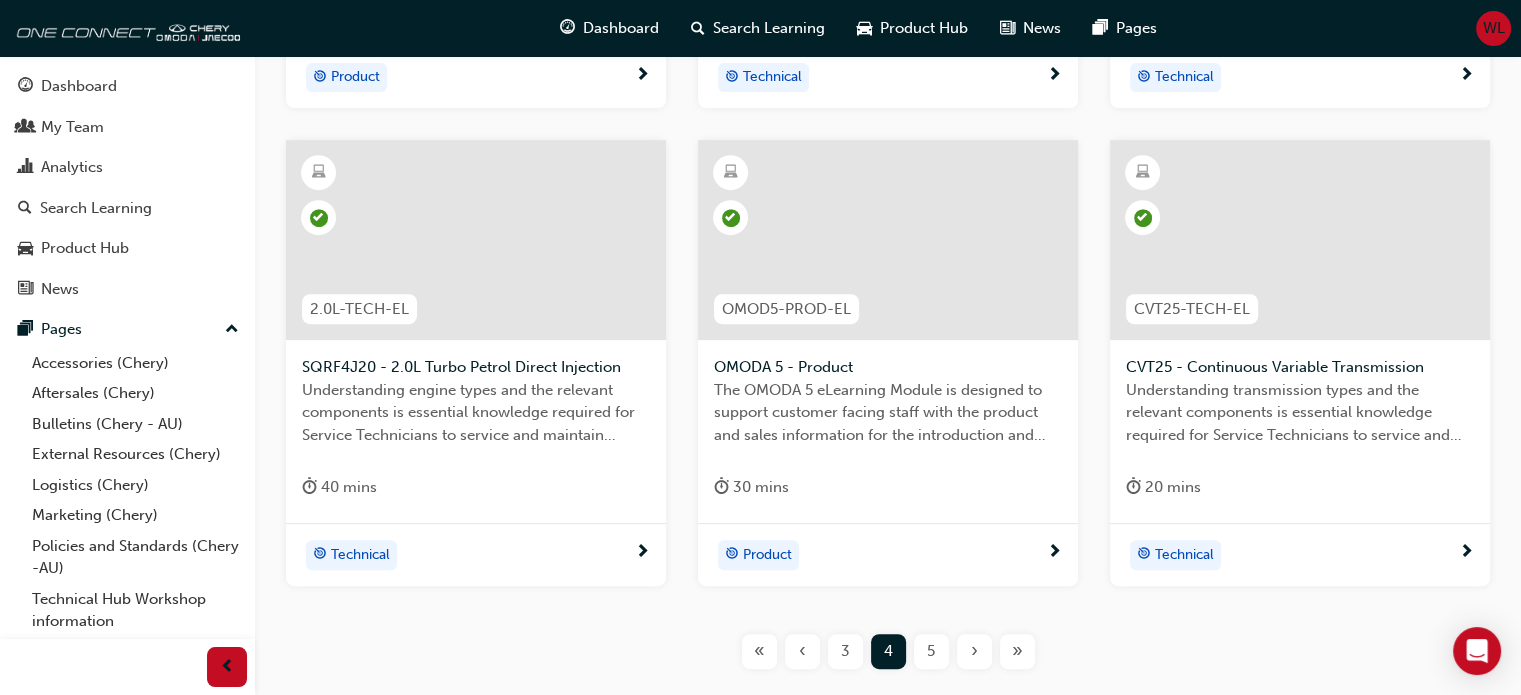 click on "5" at bounding box center [931, 651] 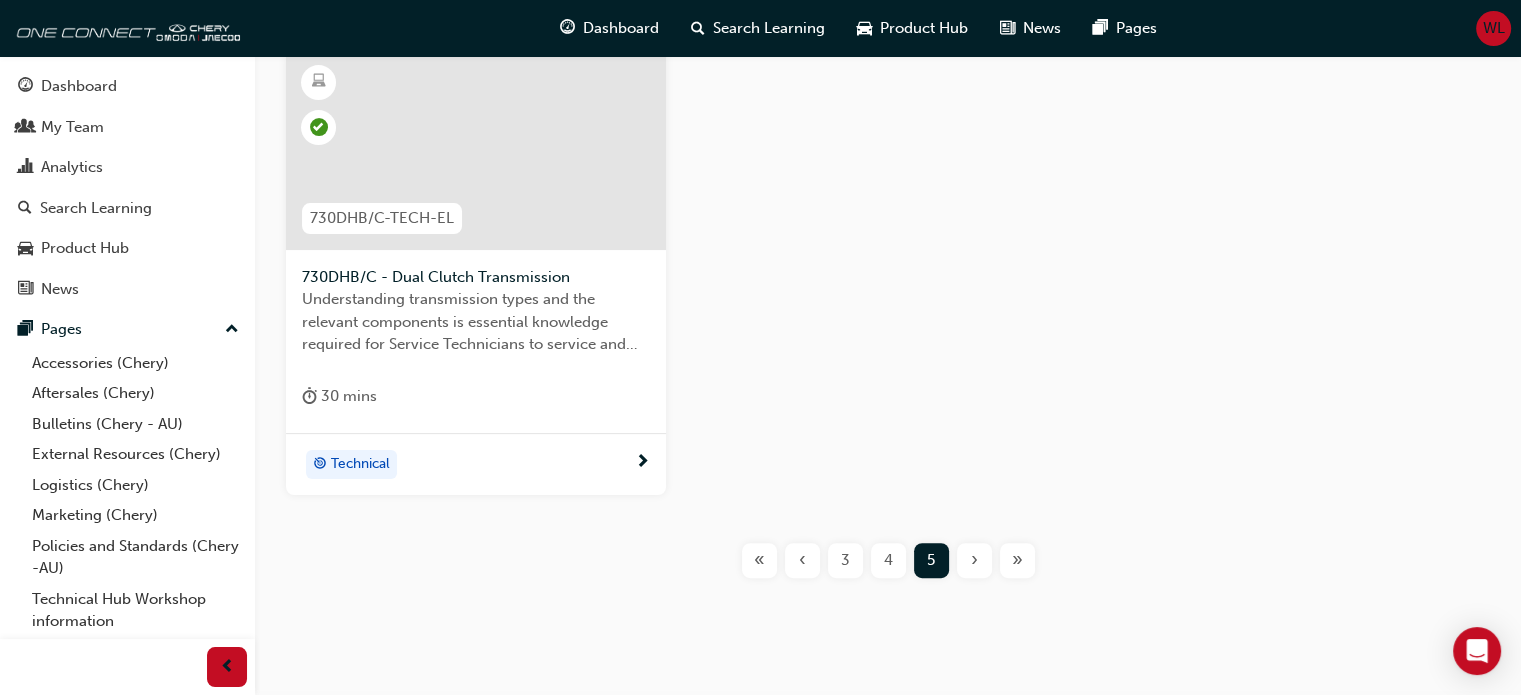 scroll, scrollTop: 458, scrollLeft: 0, axis: vertical 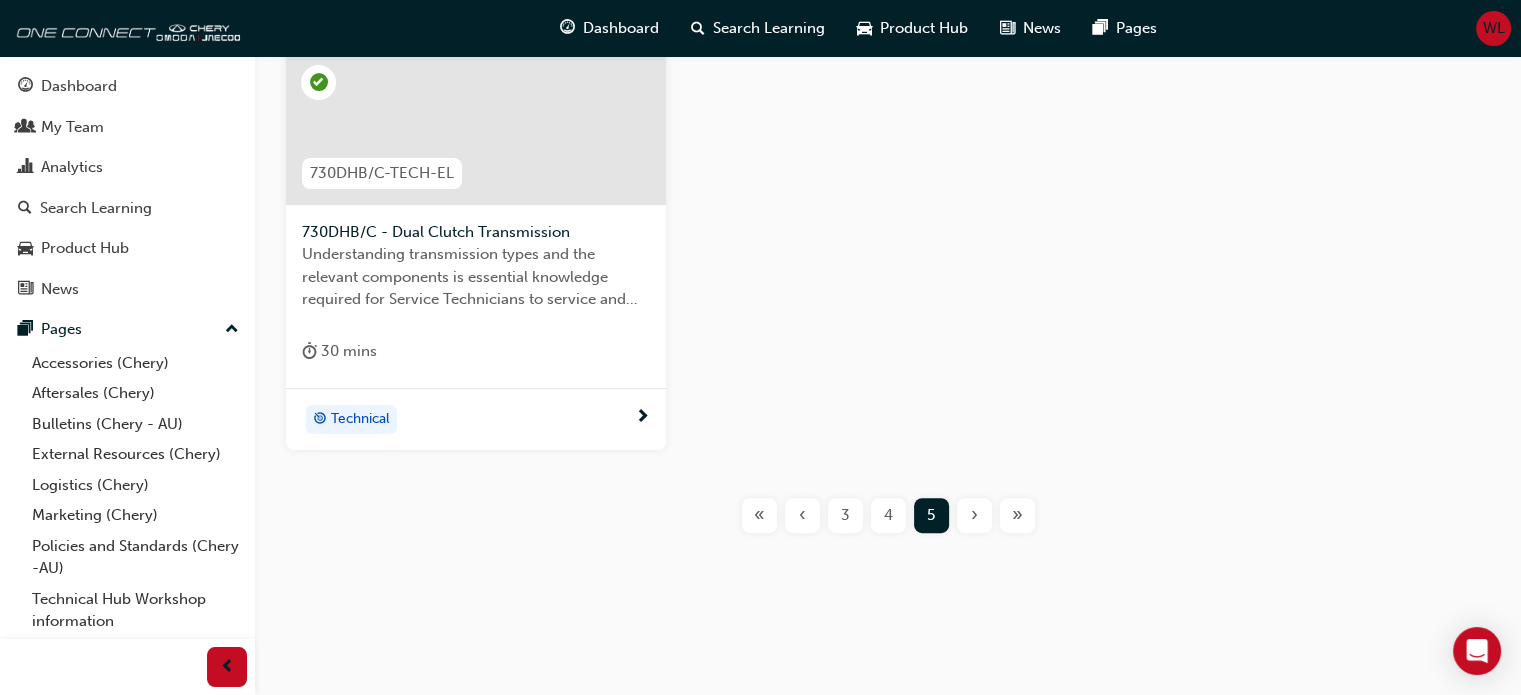 click on "«" at bounding box center (759, 515) 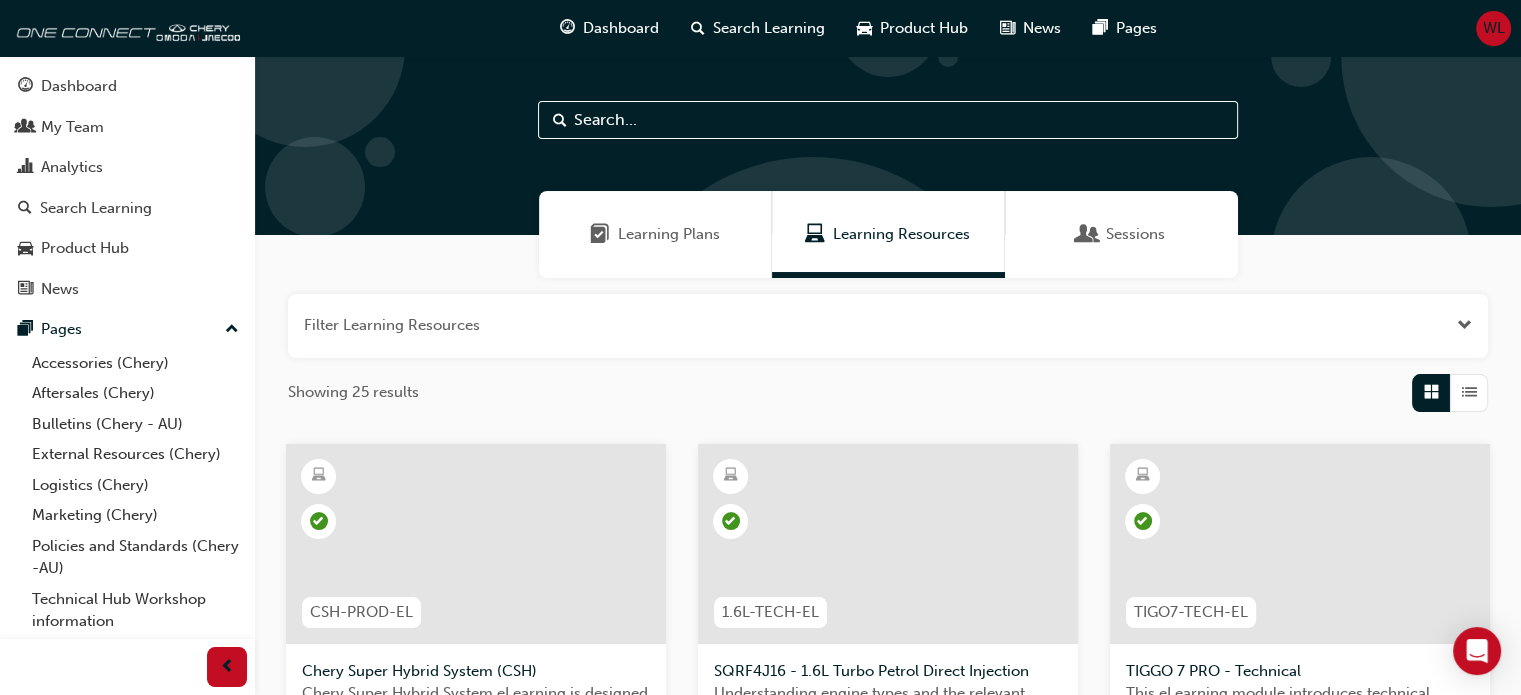 scroll, scrollTop: 0, scrollLeft: 0, axis: both 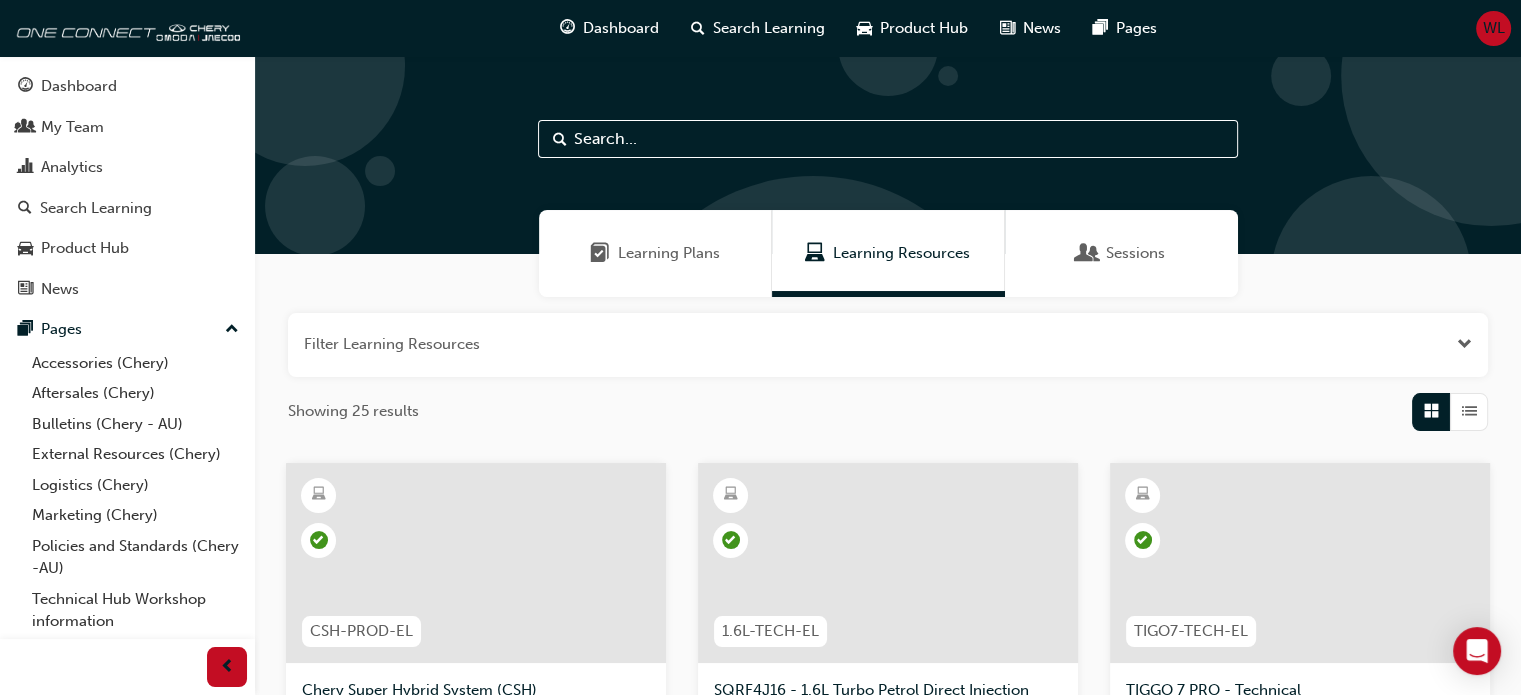 click on "WL" at bounding box center [1494, 28] 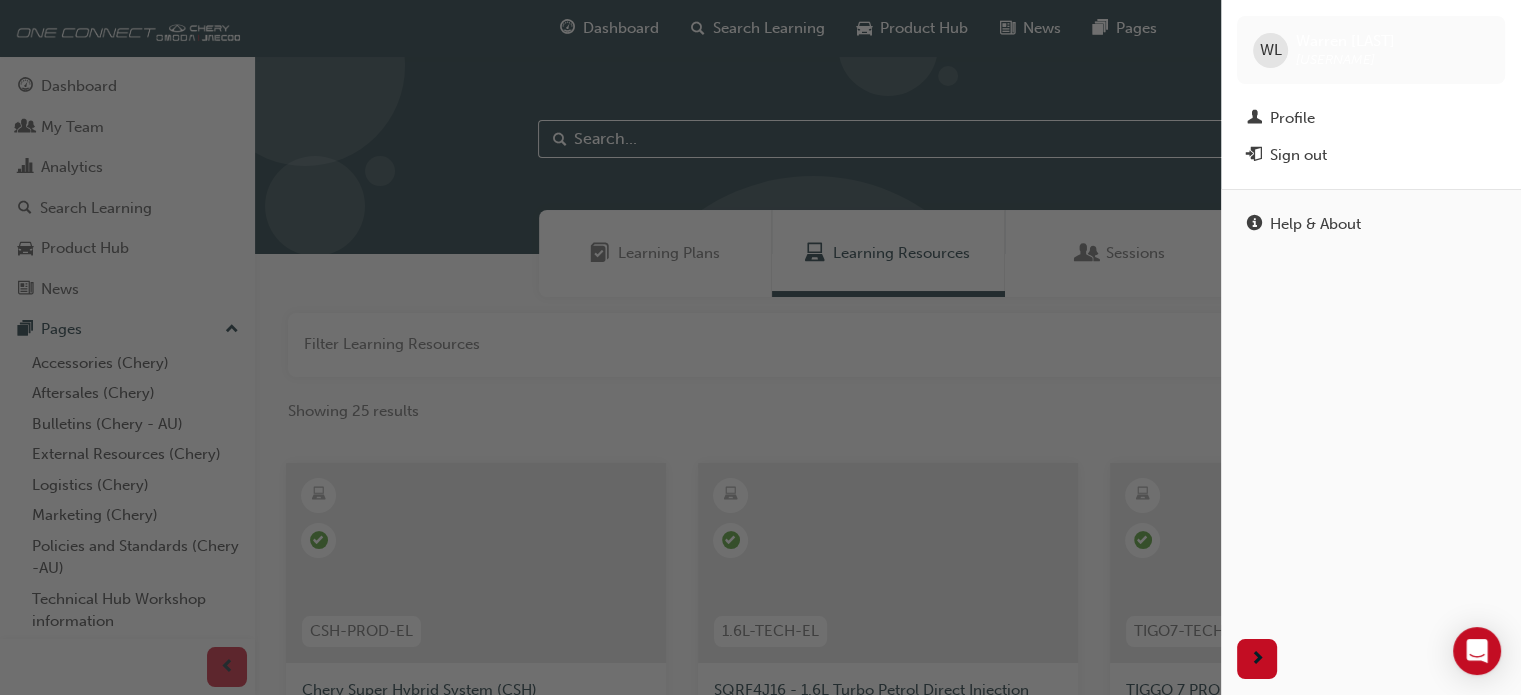 click at bounding box center (610, 347) 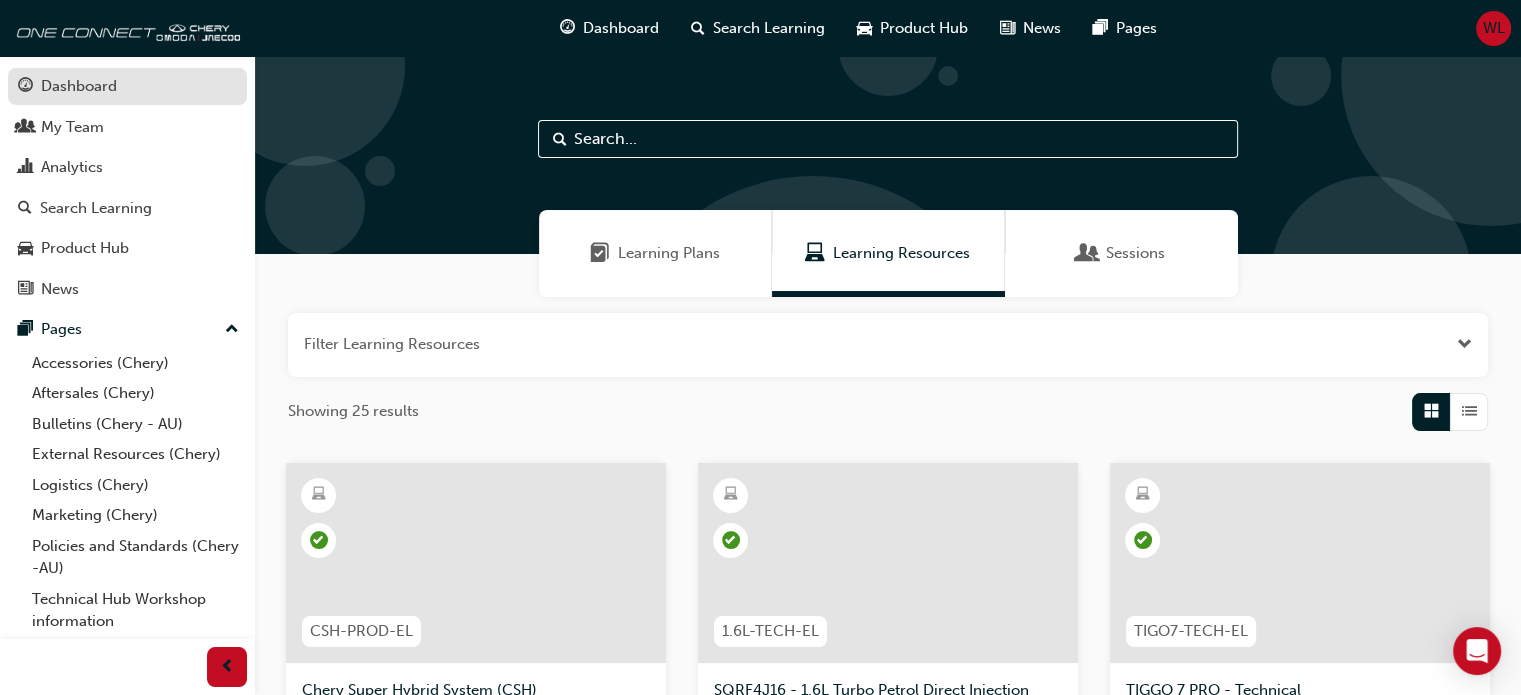 click on "Dashboard" at bounding box center [79, 86] 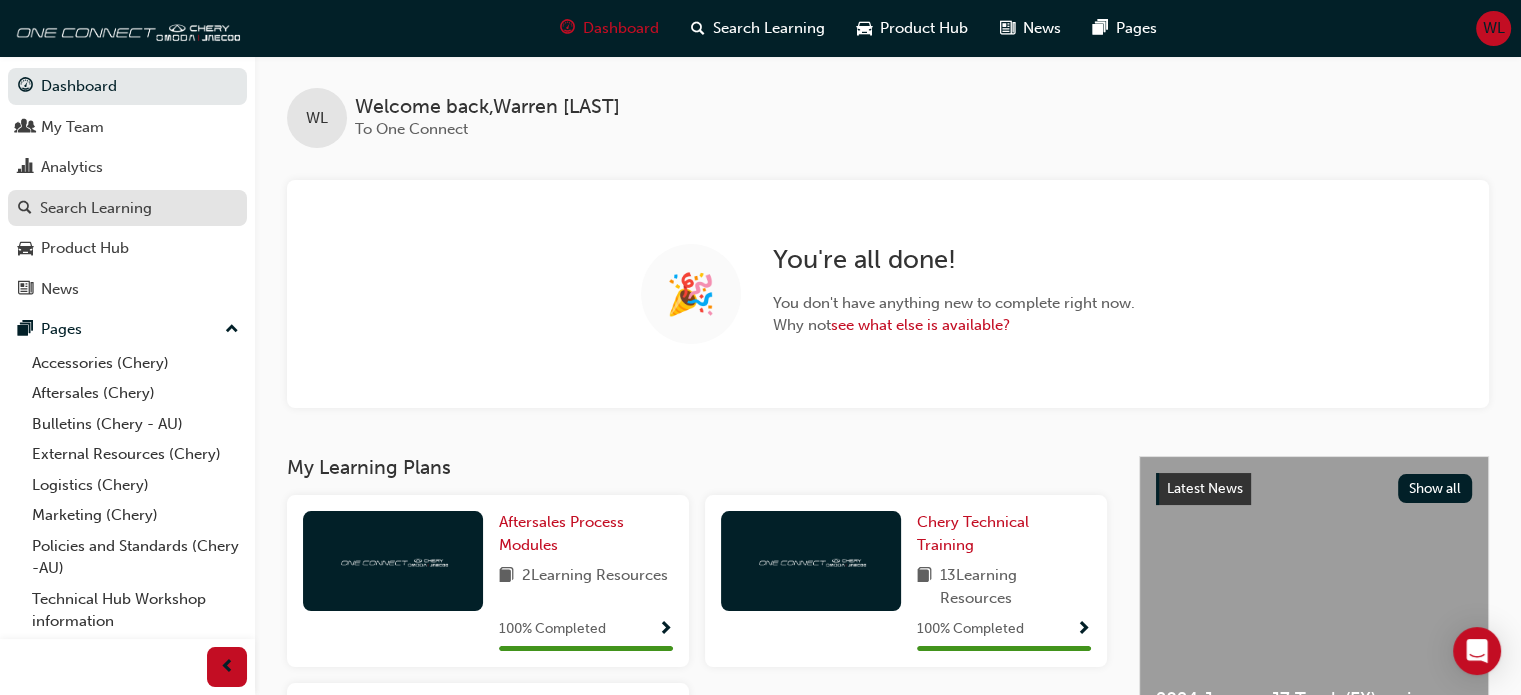 click on "Search Learning" at bounding box center (96, 208) 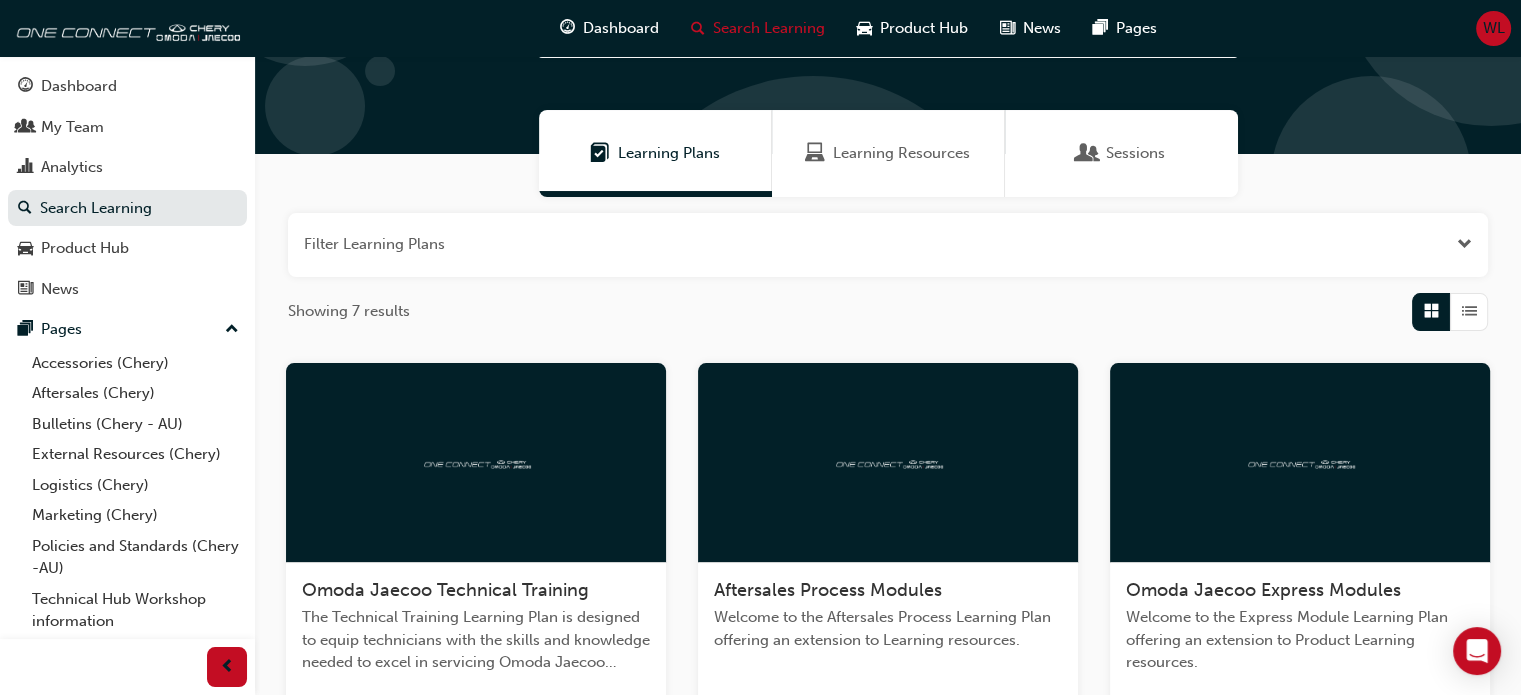 scroll, scrollTop: 100, scrollLeft: 0, axis: vertical 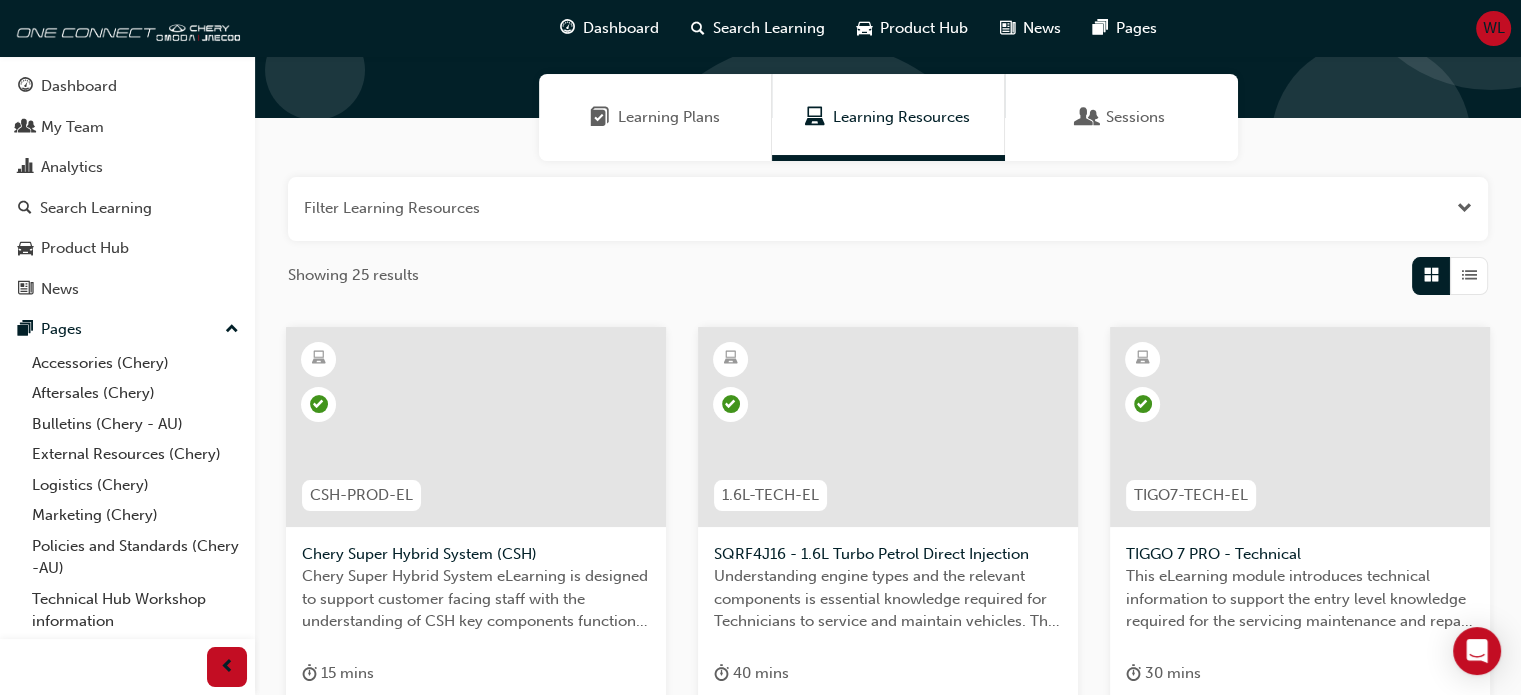 click on "Sessions" at bounding box center (1135, 117) 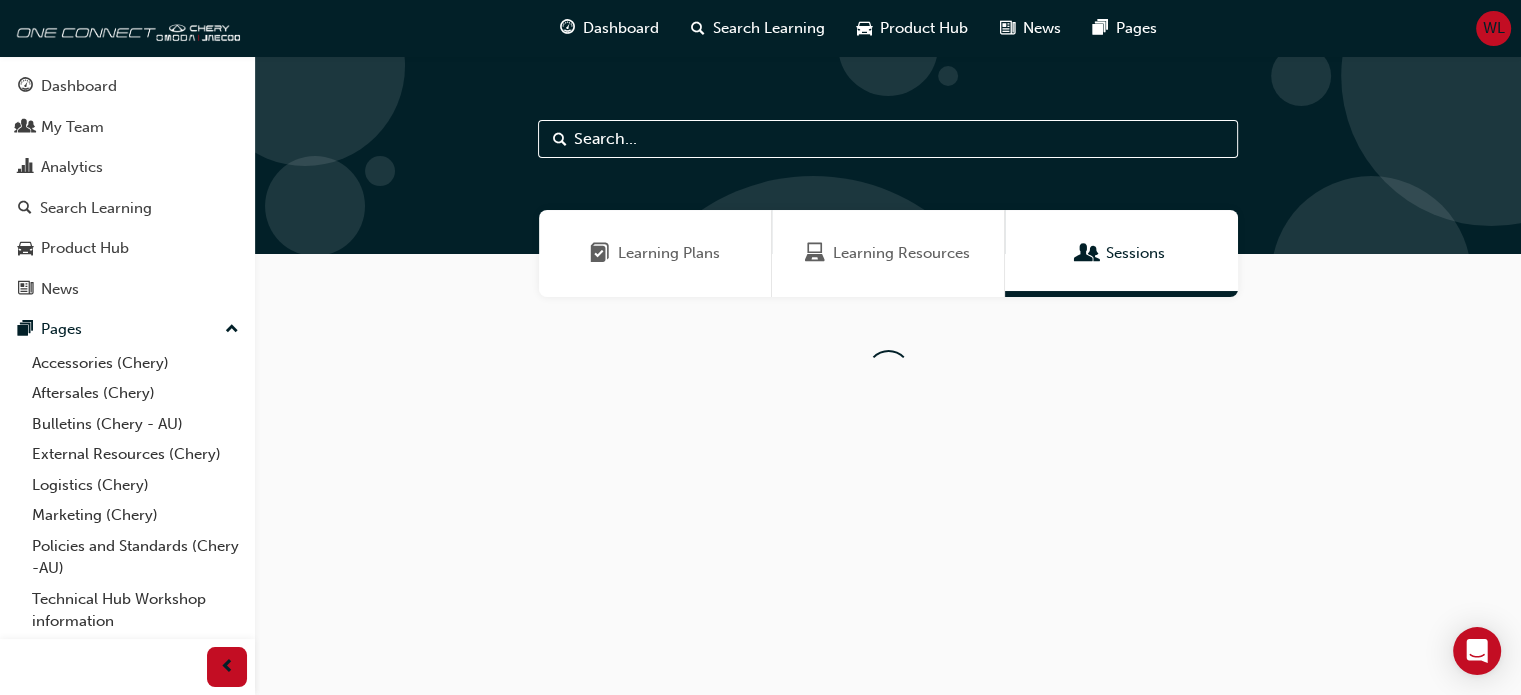 scroll, scrollTop: 0, scrollLeft: 0, axis: both 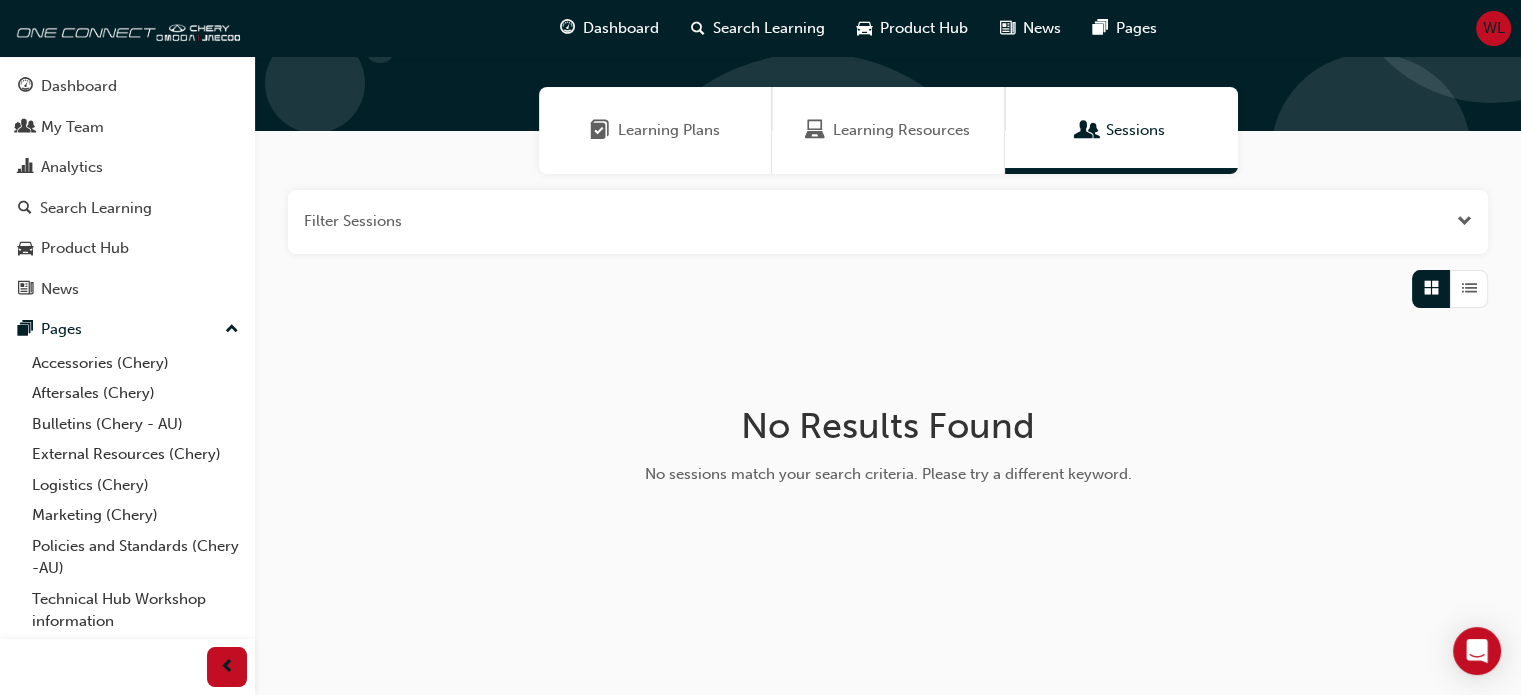 click on "Learning Plans" at bounding box center [669, 130] 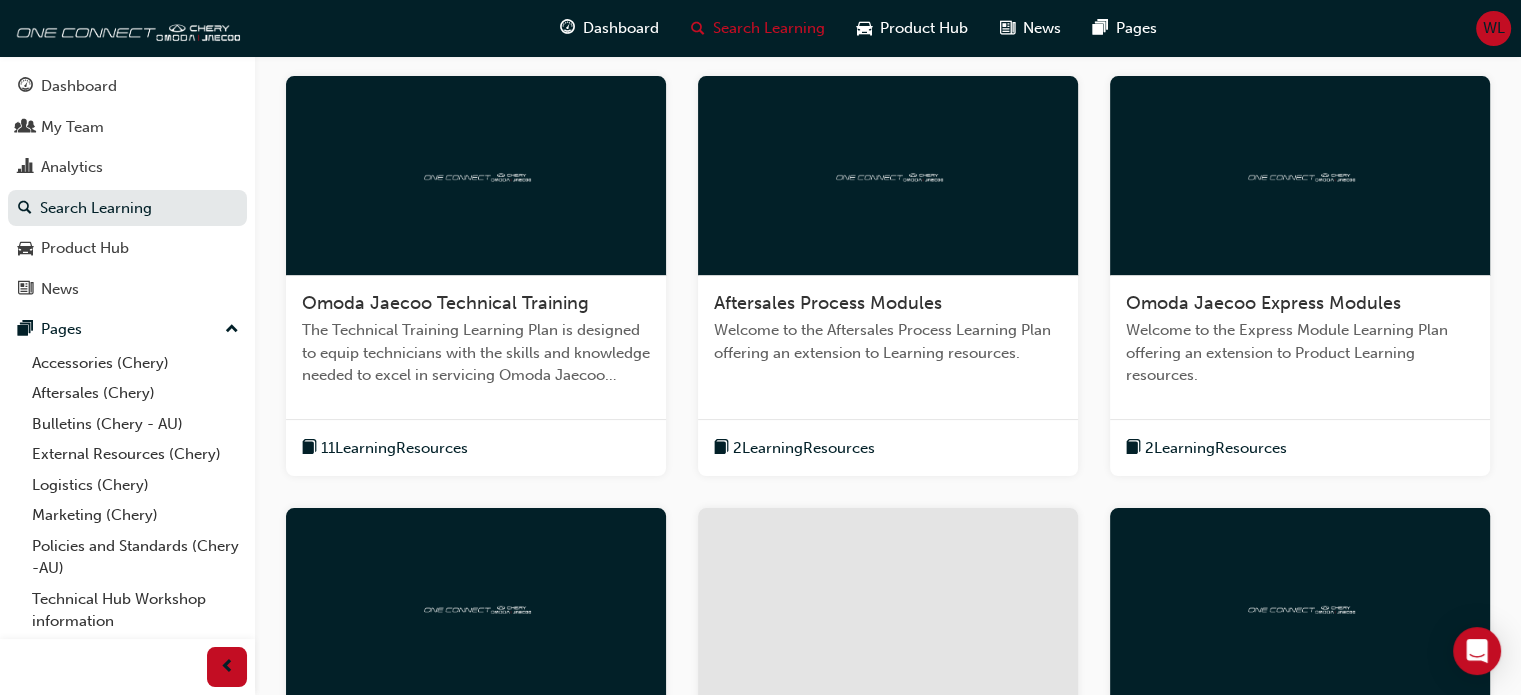 scroll, scrollTop: 400, scrollLeft: 0, axis: vertical 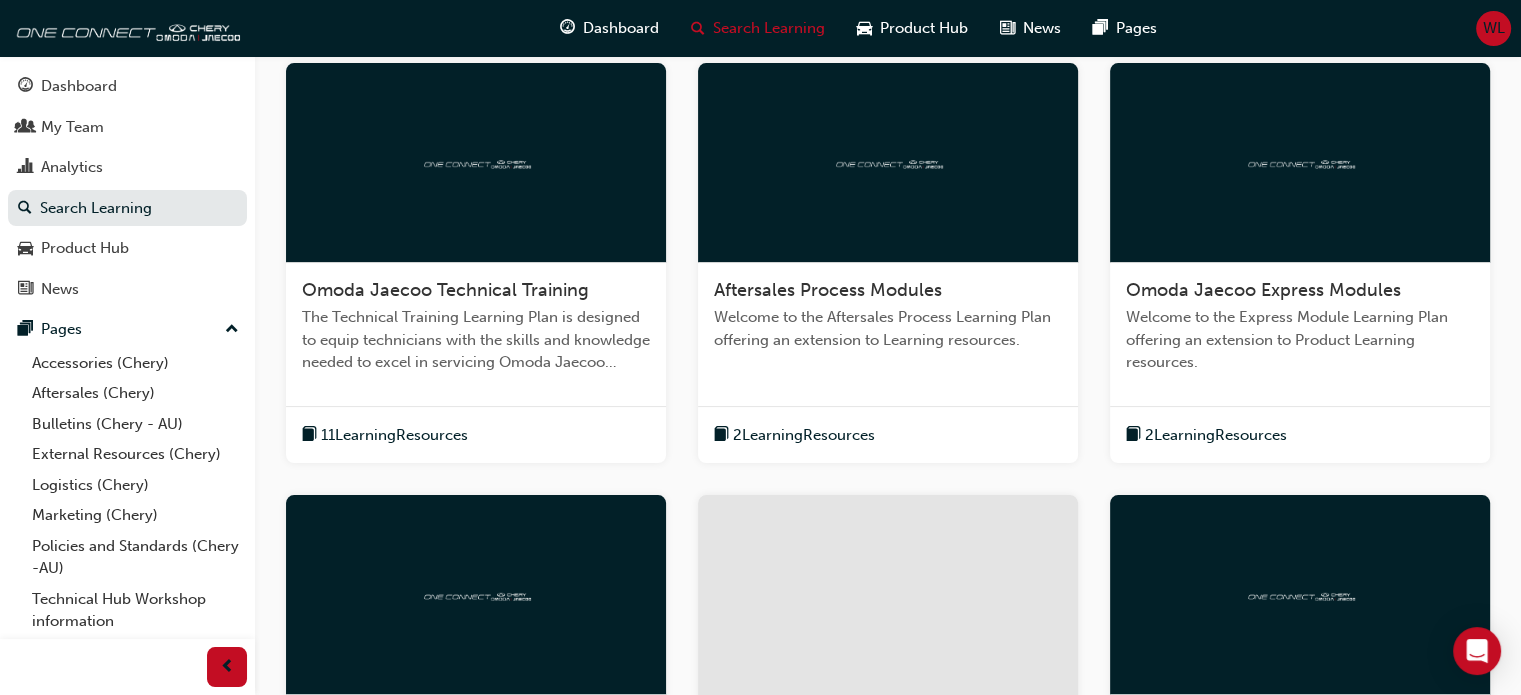 click at bounding box center (309, 435) 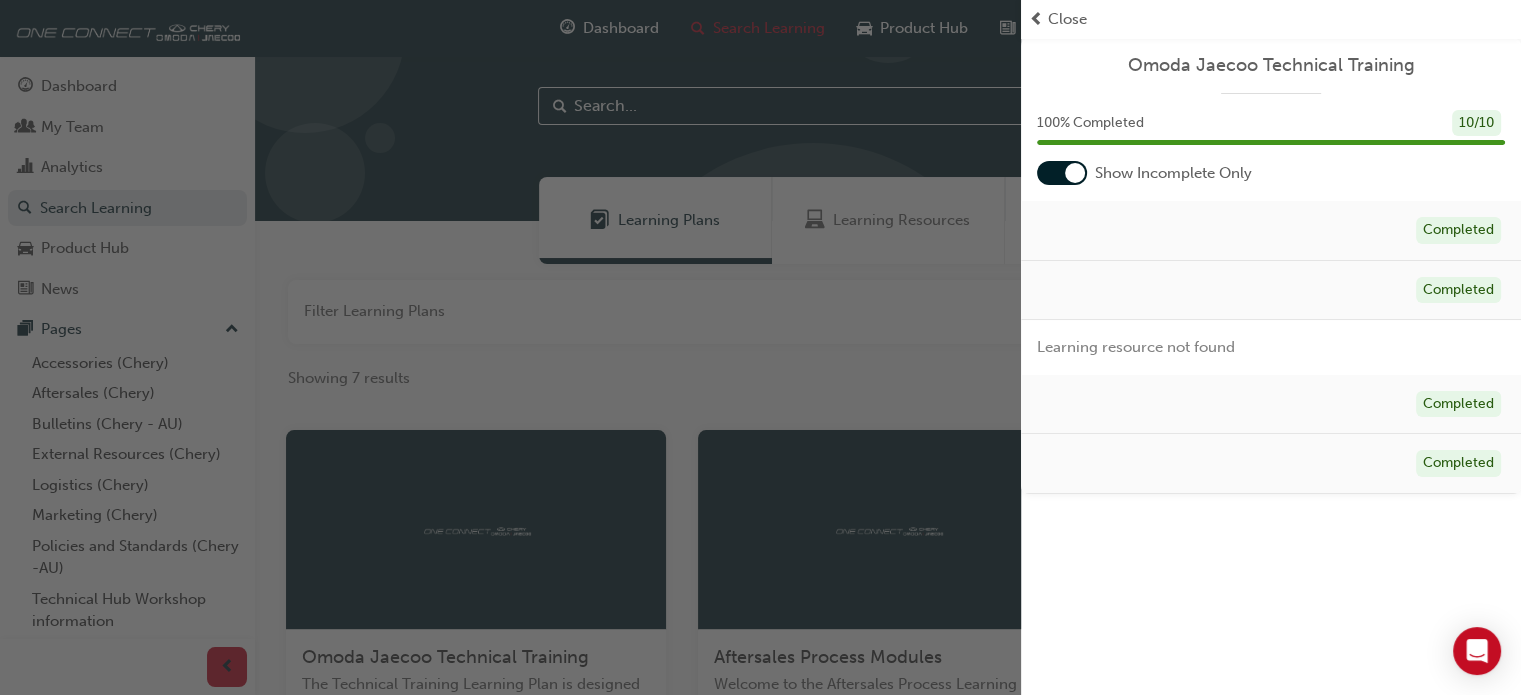 scroll, scrollTop: 0, scrollLeft: 0, axis: both 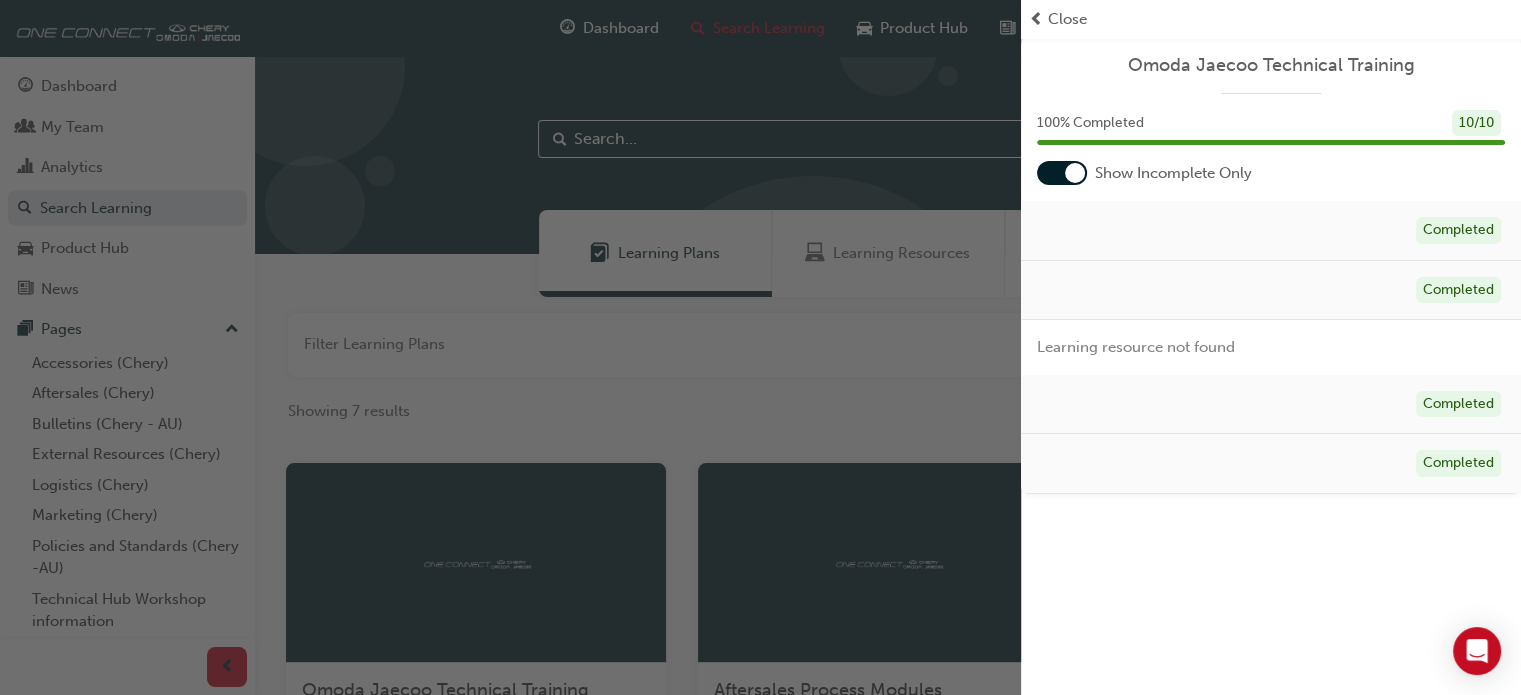 click at bounding box center [510, 347] 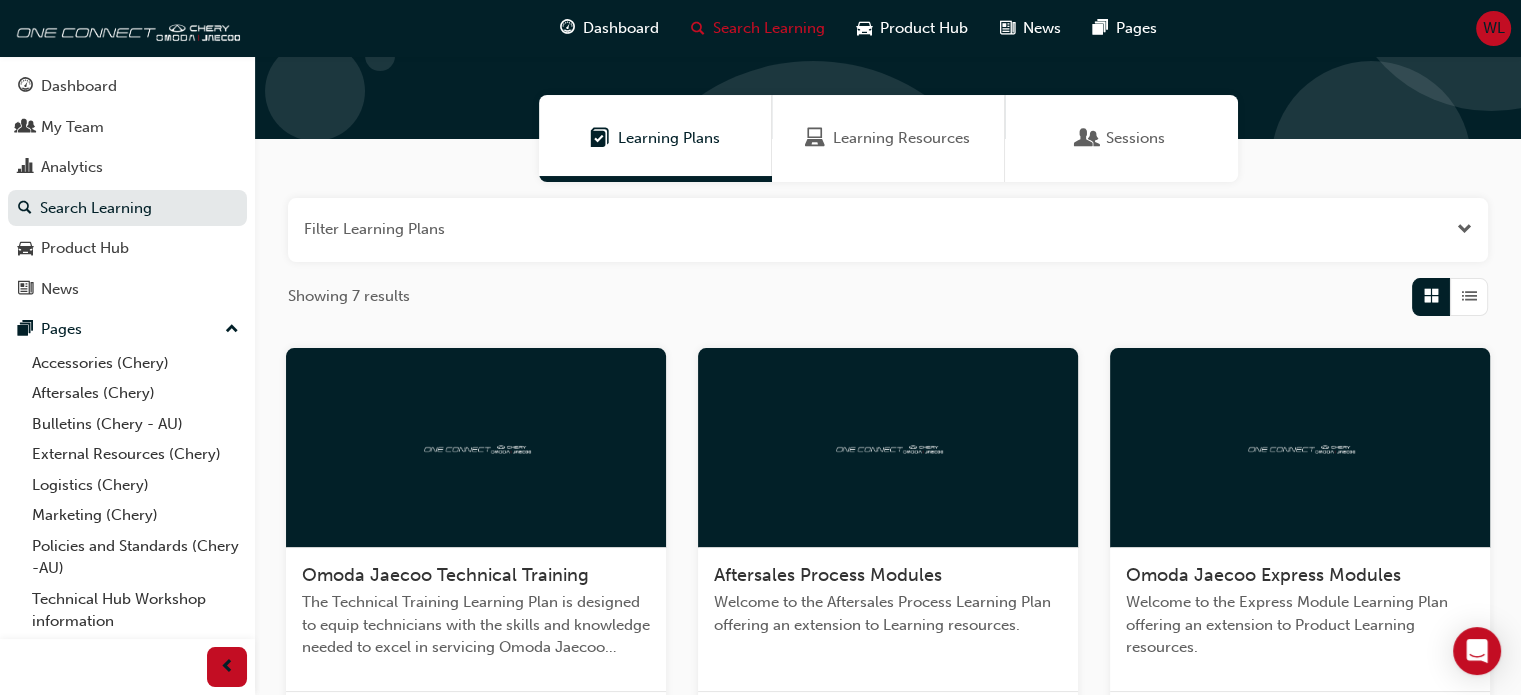 scroll, scrollTop: 300, scrollLeft: 0, axis: vertical 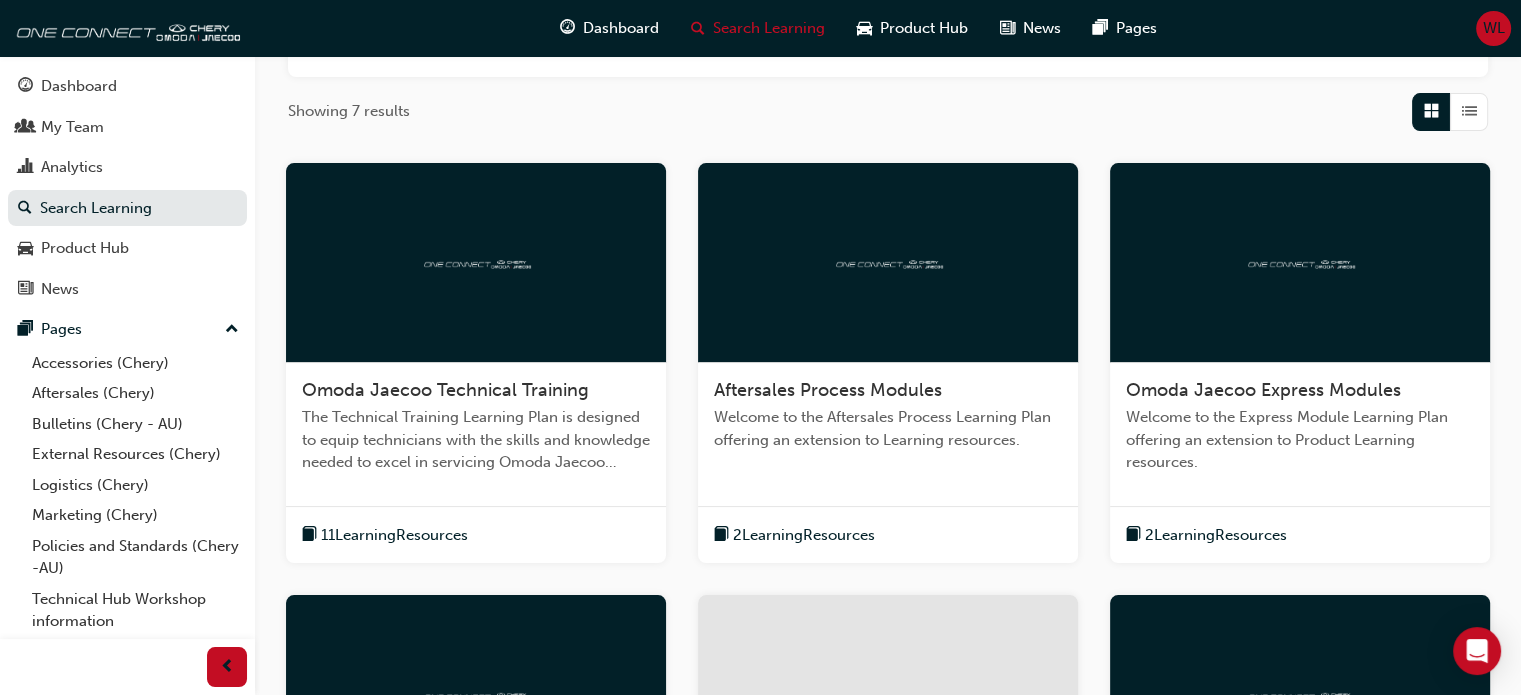 click on "2  Learning  Resources" at bounding box center (804, 535) 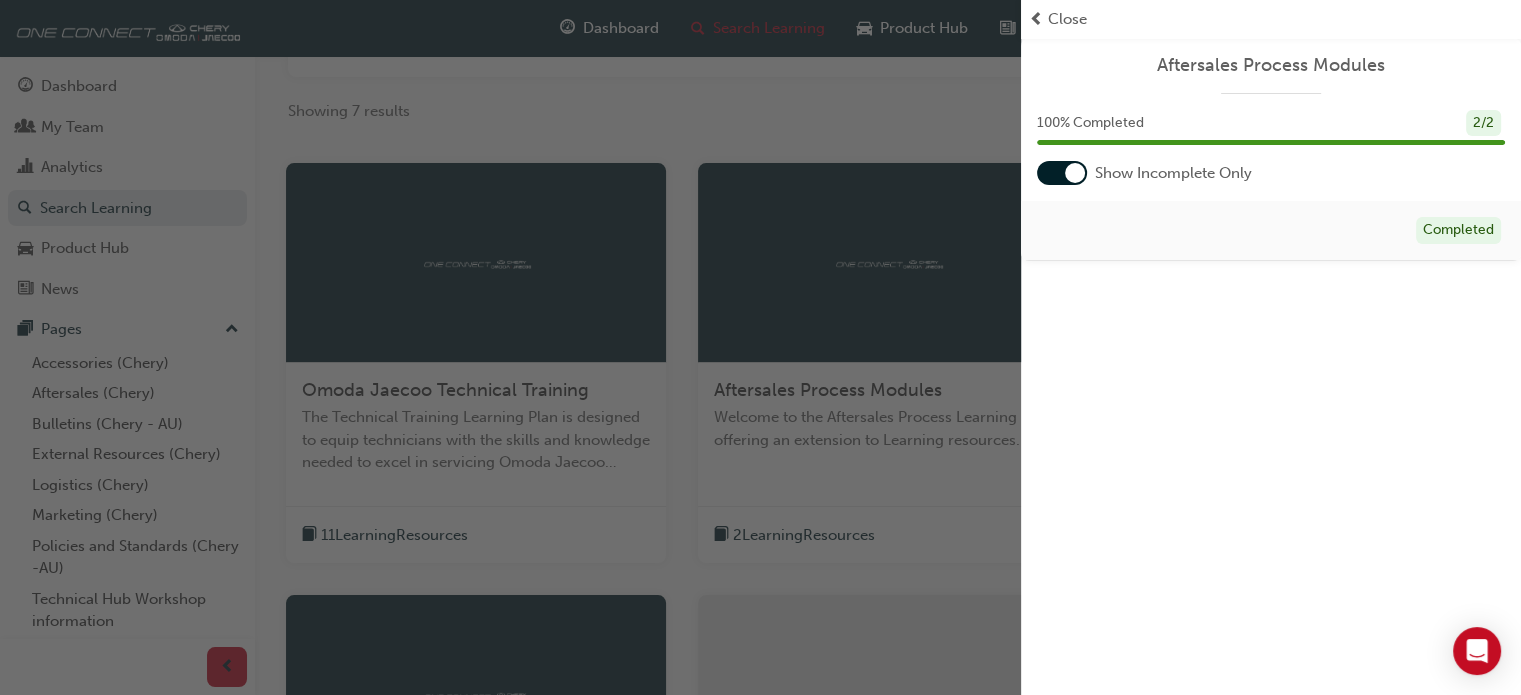click on "Aftersales Process Modules 100 % Completed 2 / 2 Show Incomplete Only Completed" at bounding box center (1271, 347) 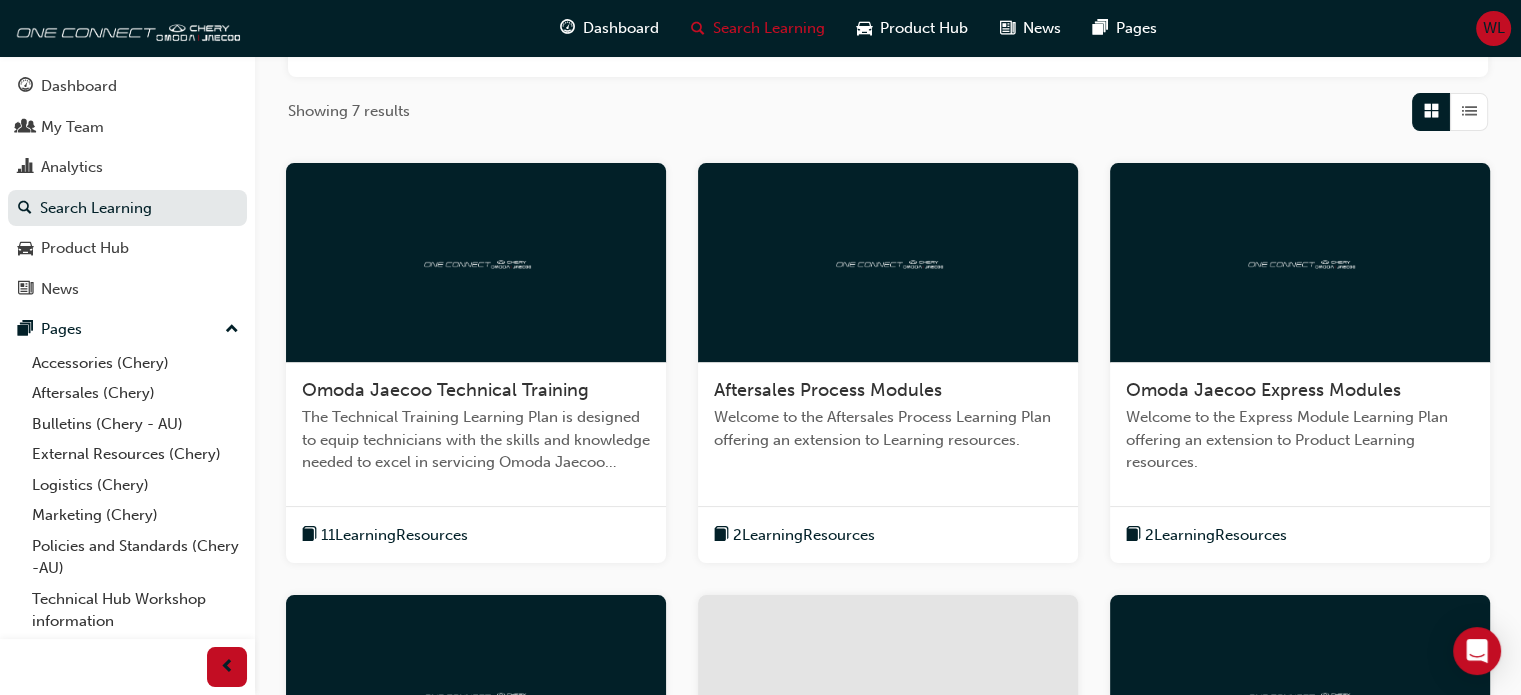 click on "2  Learning  Resources" at bounding box center (1216, 535) 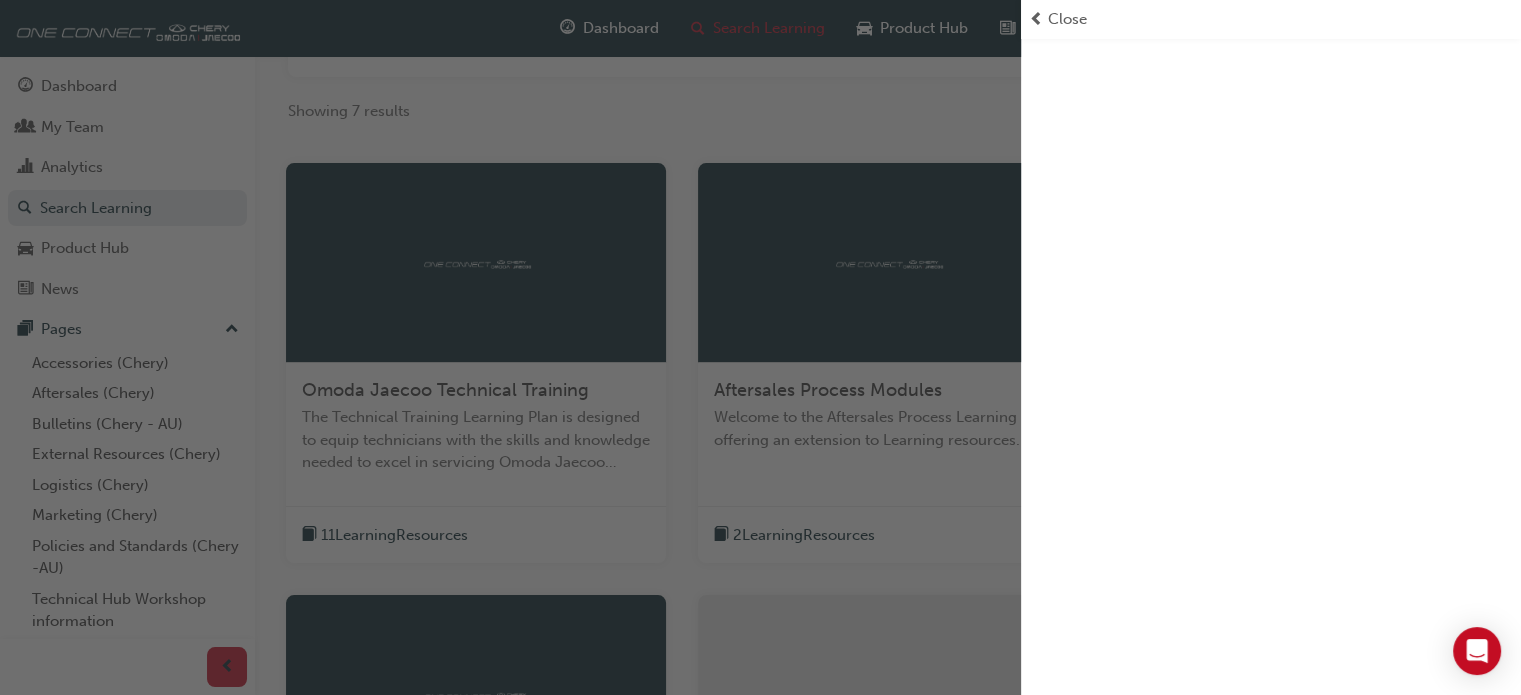 click at bounding box center (1036, 19) 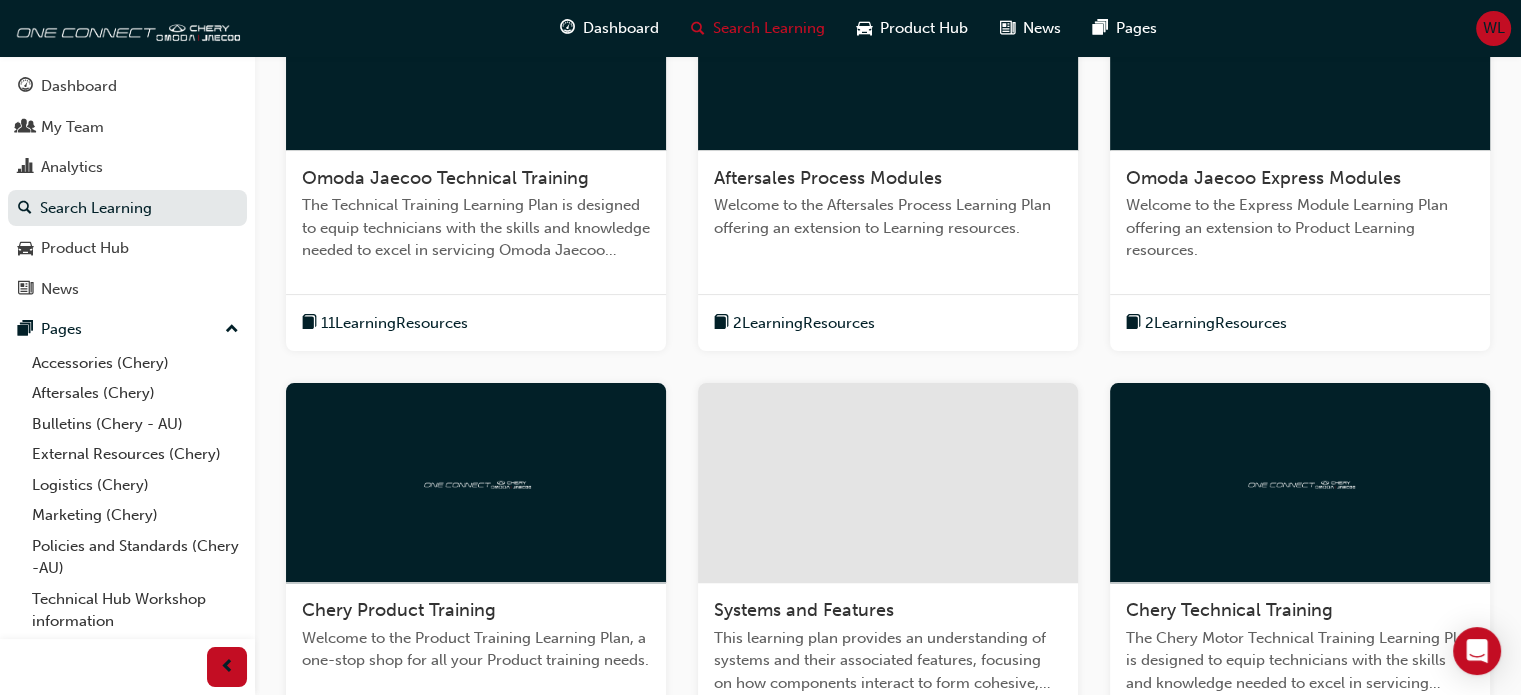 scroll, scrollTop: 600, scrollLeft: 0, axis: vertical 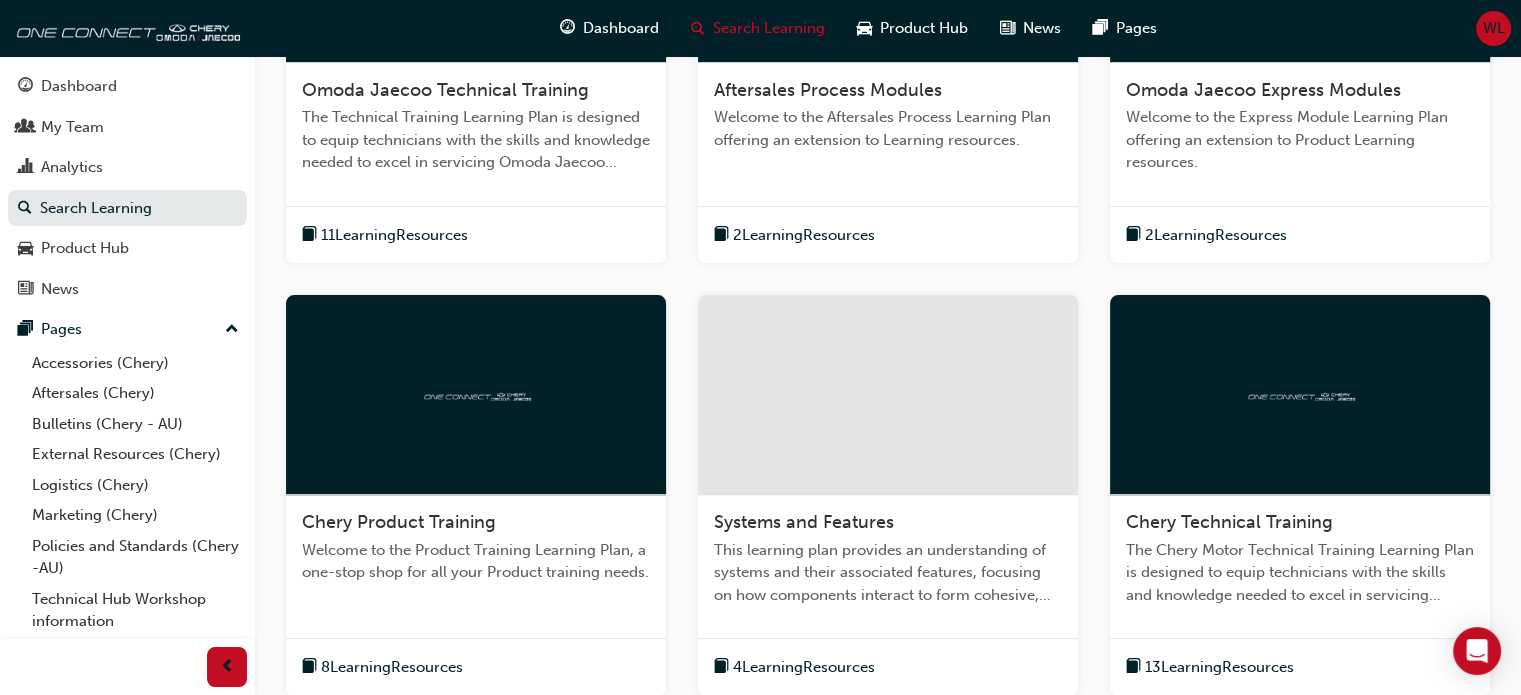 click on "Chery Product Training" at bounding box center (399, 522) 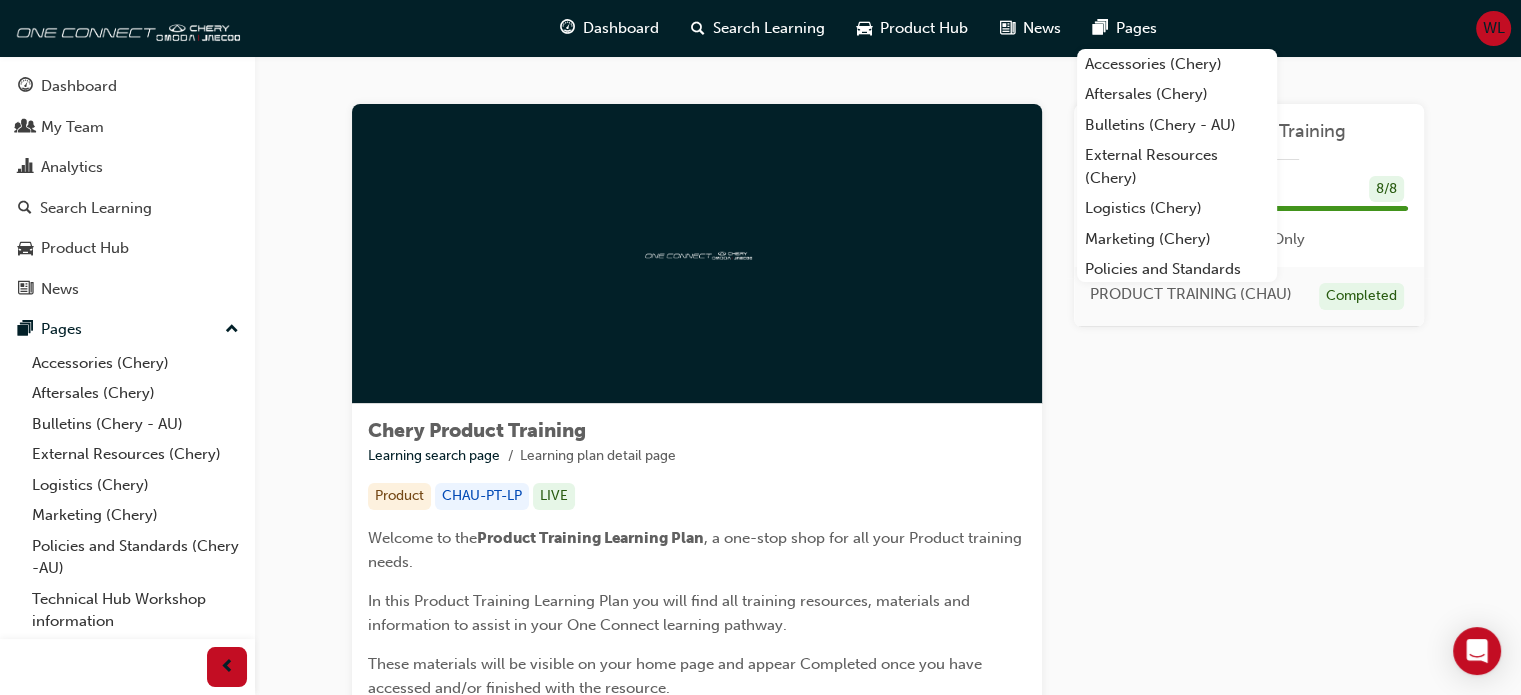 click on "[FIRST] [LAST] Product Training   Learning search page Learning plan detail page [FIRST] [LAST] Product Training   Learning search page Learning plan detail page Product CHAU-PT-LP LIVE Welcome to the  Product Training Learning Plan , a one-stop shop for all your Product training needs. In this Product Training Learning Plan you will find all training resources, materials and information to assist in your One Connect learning pathway. These materials will be visible on your home page and appear Completed once you have accessed and/or finished with the resource. Don't forget to review the  &nbsp; Product Hub &nbsp;  for additional resources and files. Author [LAST] Motor Learning Plan [LAST] Product Training 100 % Completed 8 / 8 Show Incomplete Only PRODUCT TRAINING (CHAU) Completed" at bounding box center [888, 514] 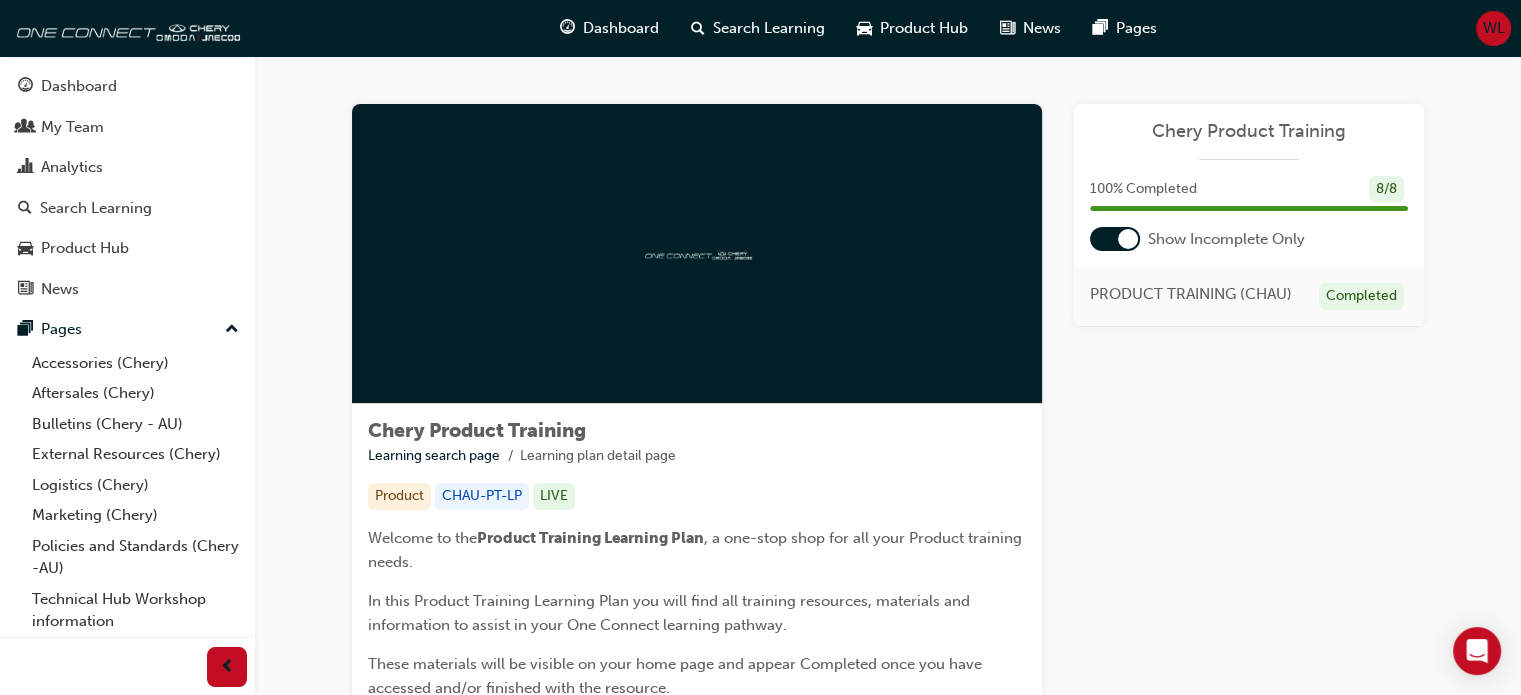 click on "Learning Plan [LAST] Product Training 100 % Completed 8 / 8 Show Incomplete Only PRODUCT TRAINING (CHAU) Completed" at bounding box center (1249, 490) 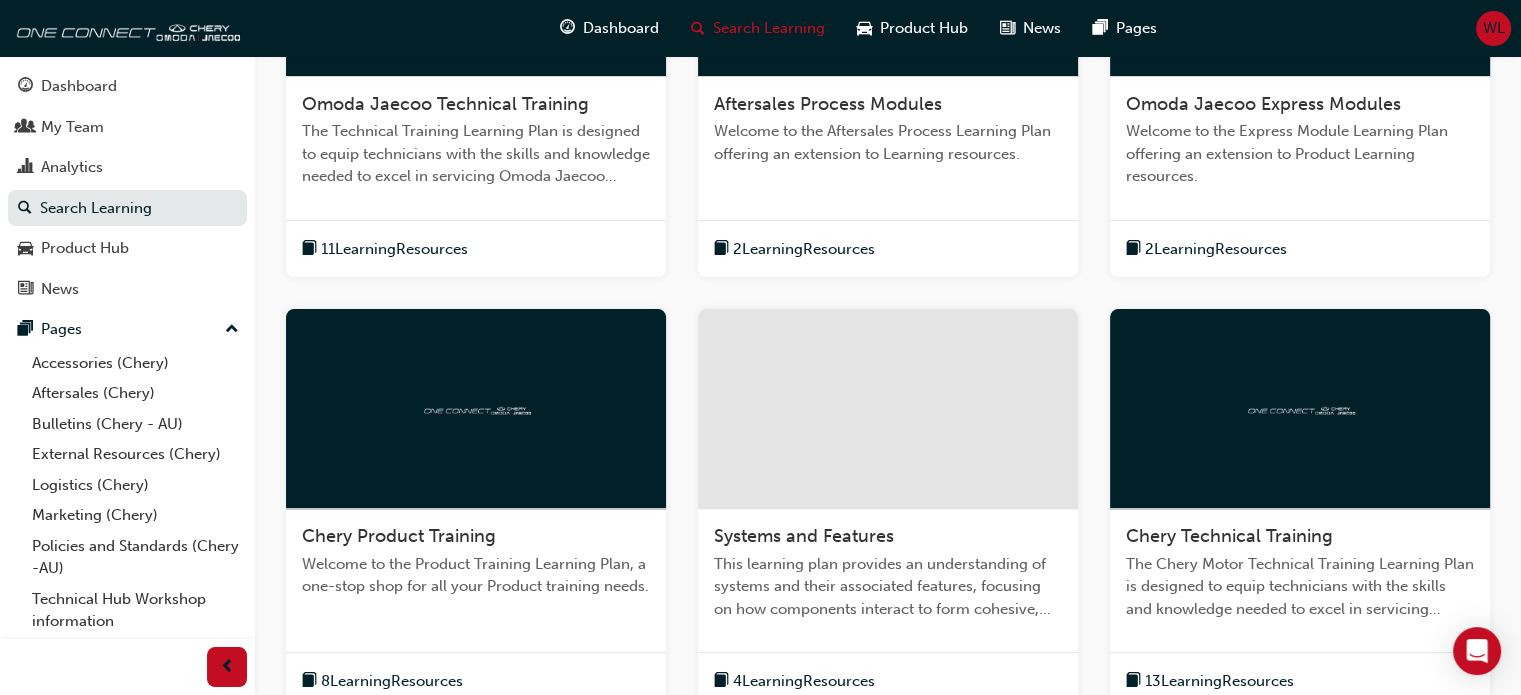 scroll, scrollTop: 608, scrollLeft: 0, axis: vertical 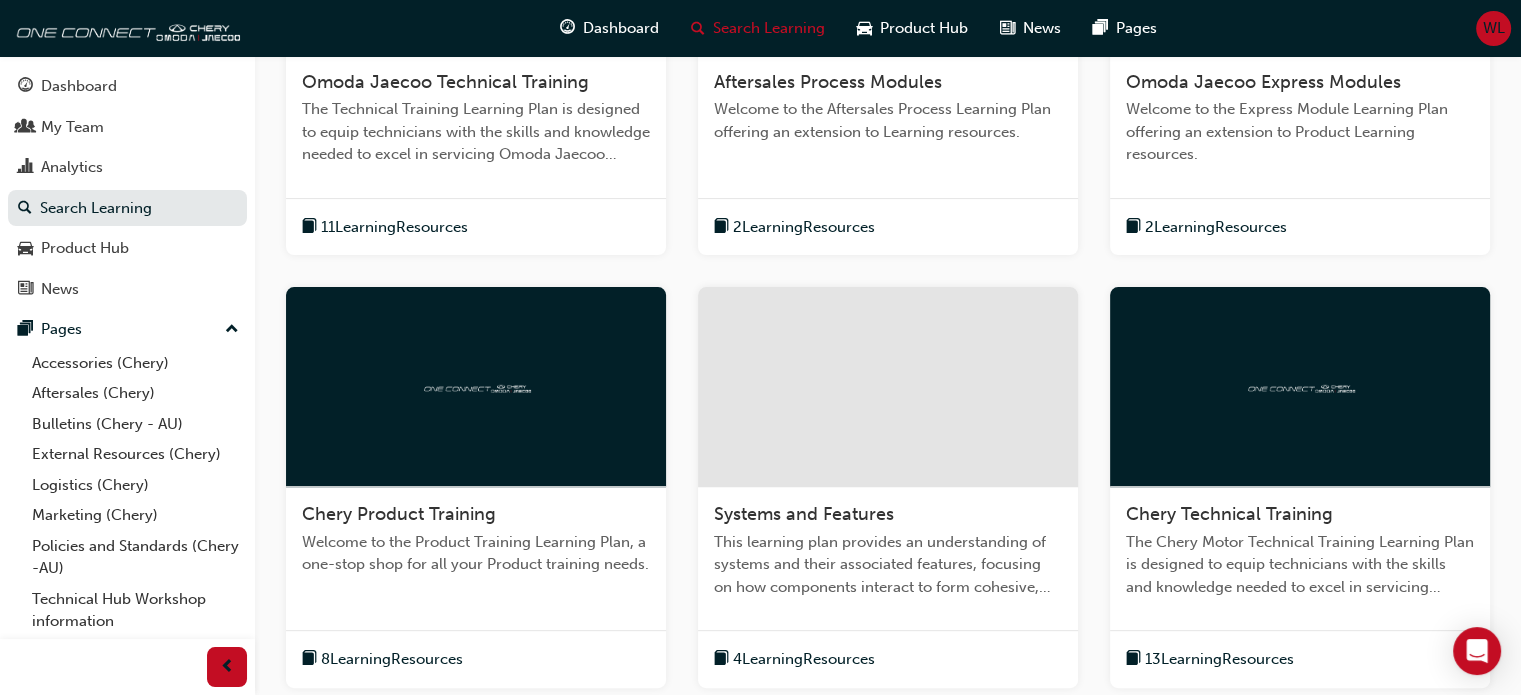 click on "Systems and Features" at bounding box center (804, 514) 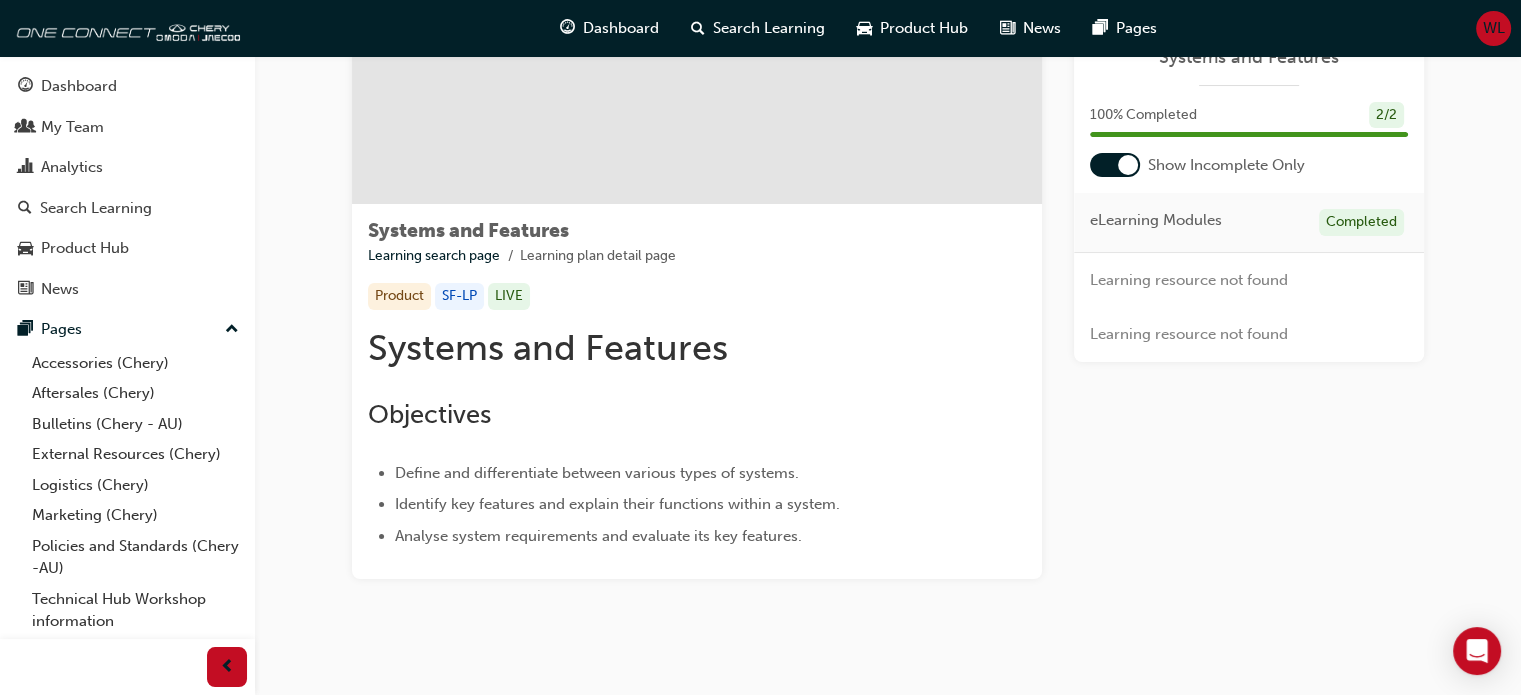 scroll, scrollTop: 229, scrollLeft: 0, axis: vertical 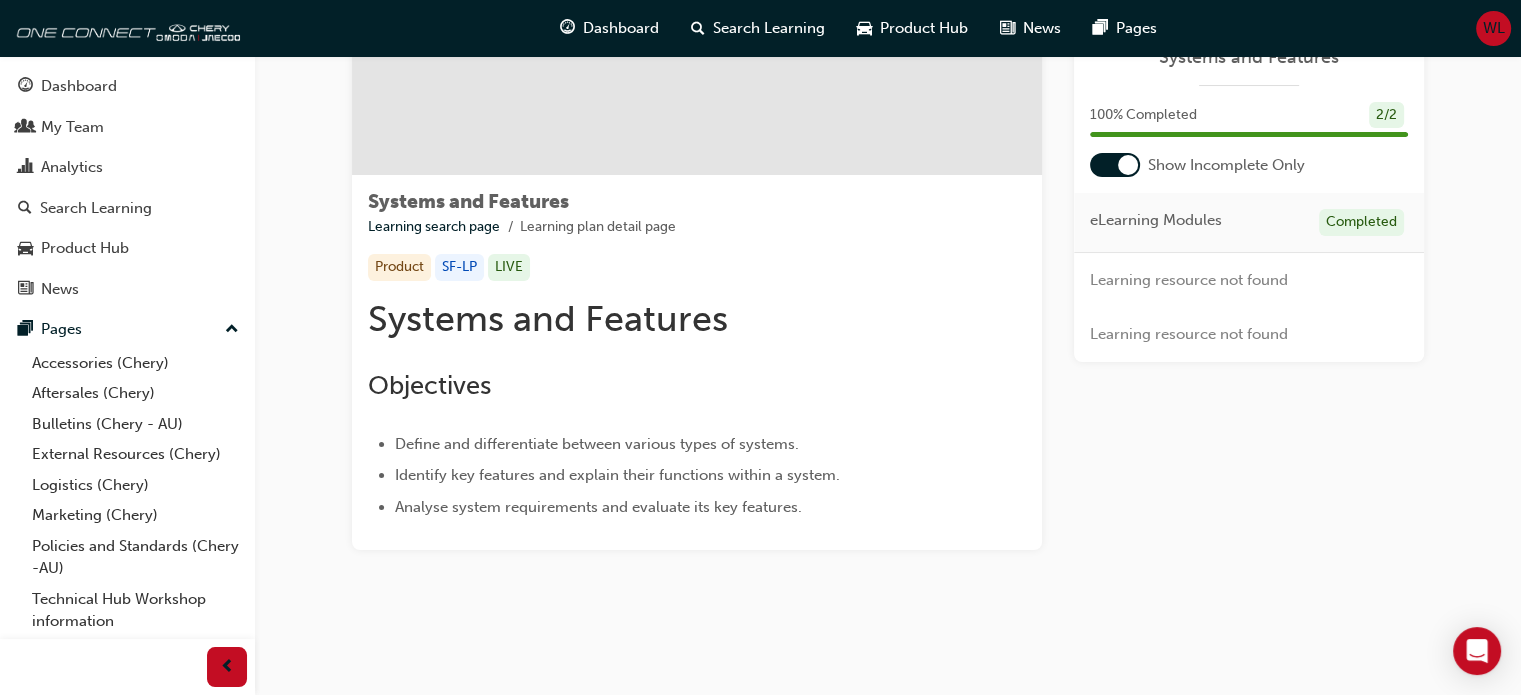 click on "Product" at bounding box center (399, 267) 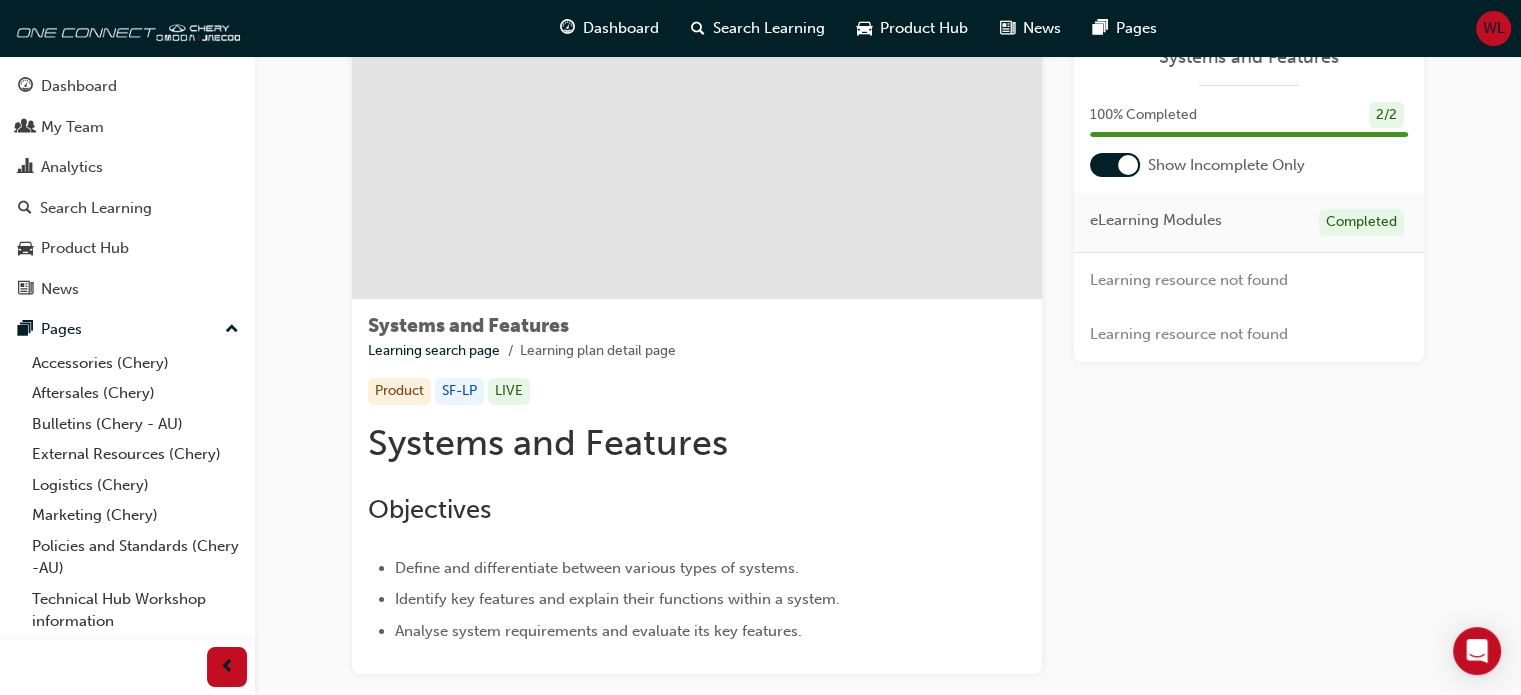 scroll, scrollTop: 0, scrollLeft: 0, axis: both 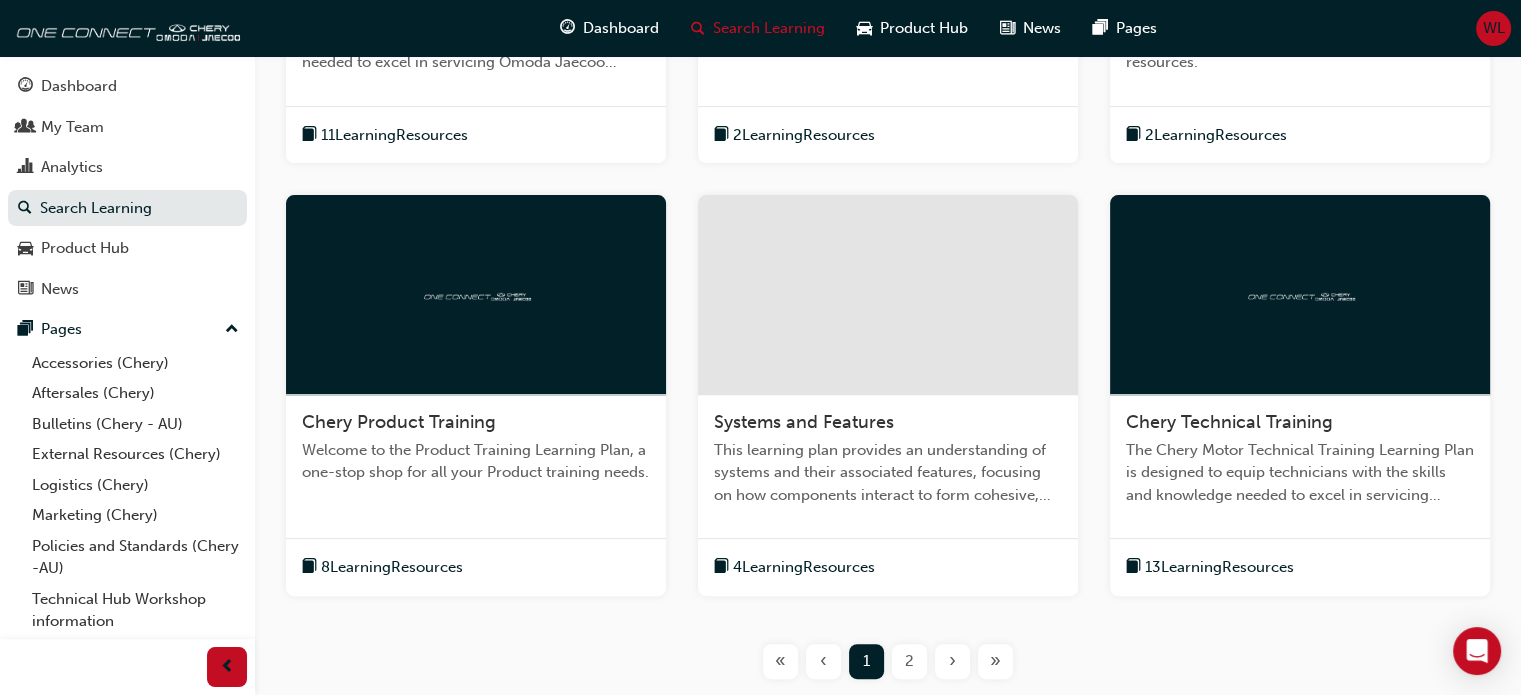 click on "Chery Technical Training" at bounding box center (1229, 422) 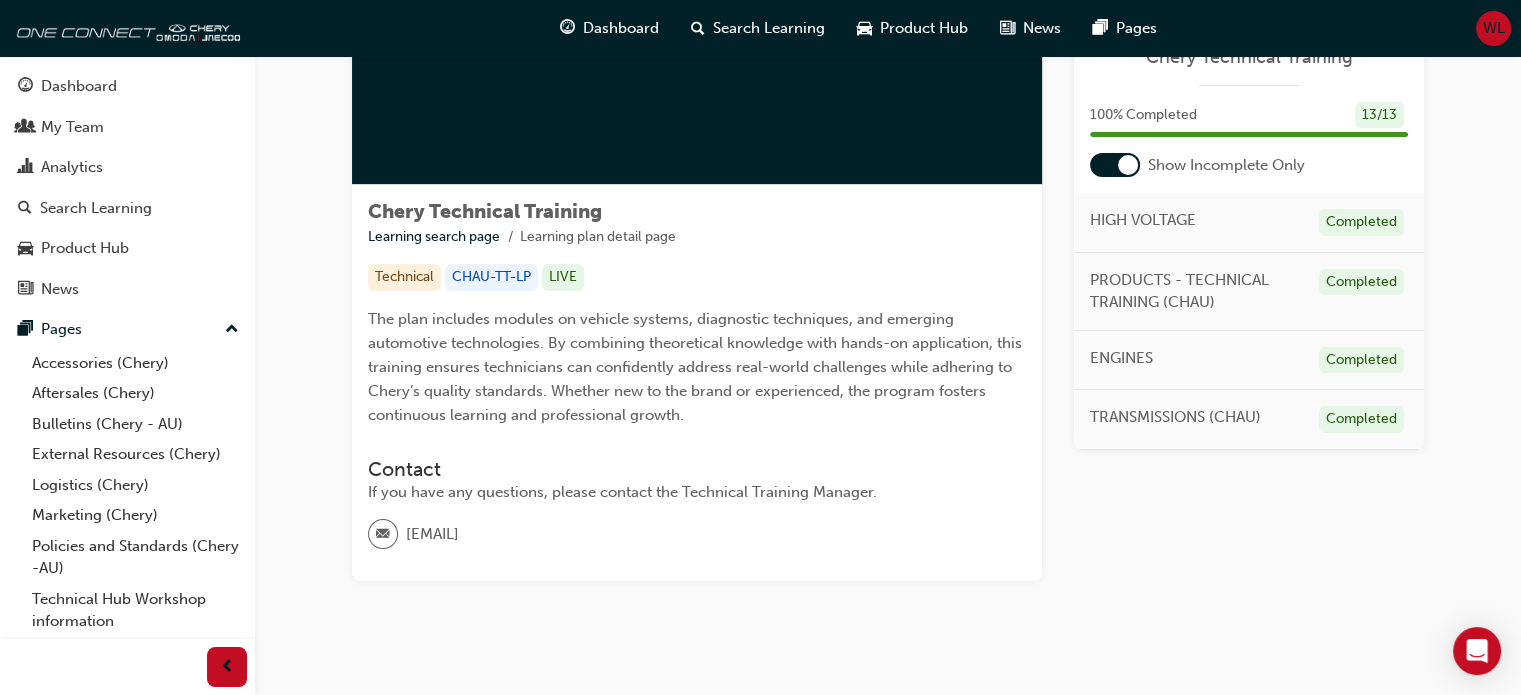 scroll, scrollTop: 251, scrollLeft: 0, axis: vertical 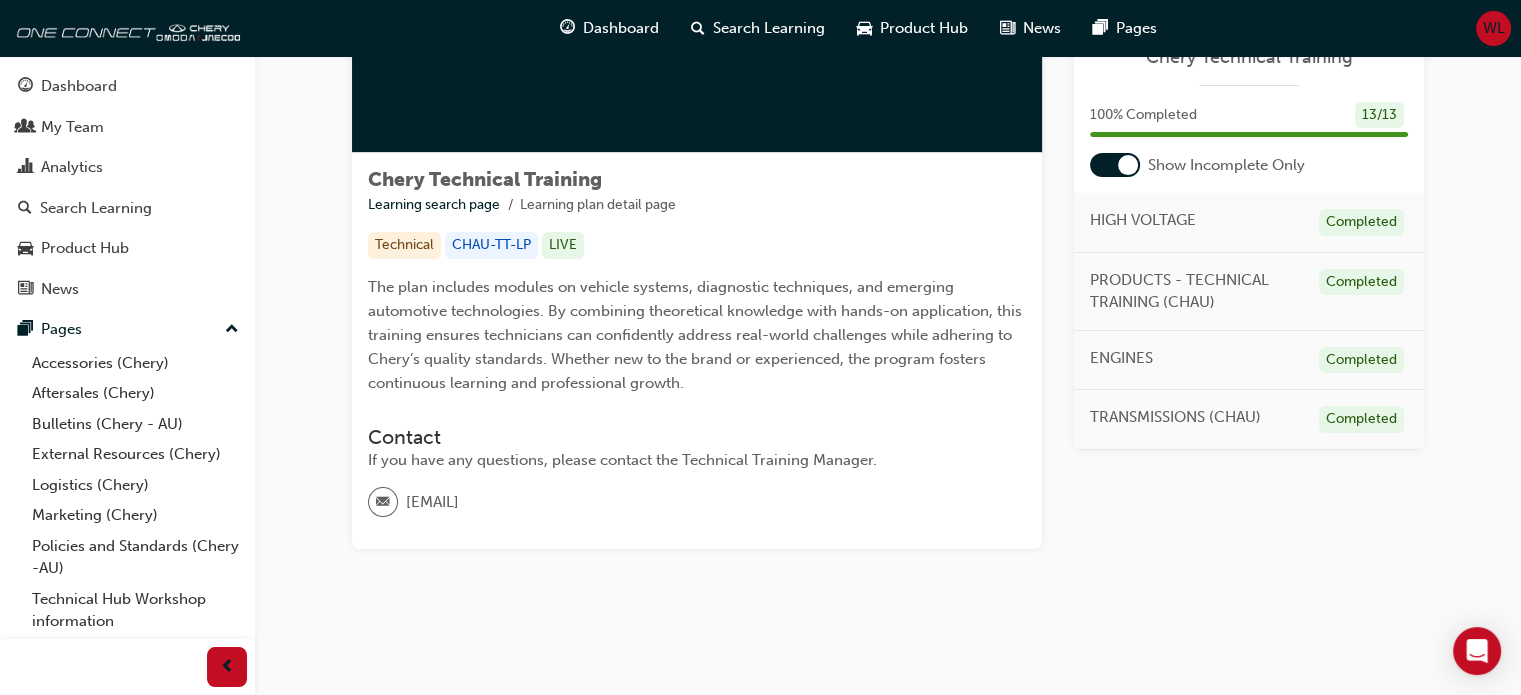 drag, startPoint x: 580, startPoint y: 501, endPoint x: 408, endPoint y: 511, distance: 172.29045 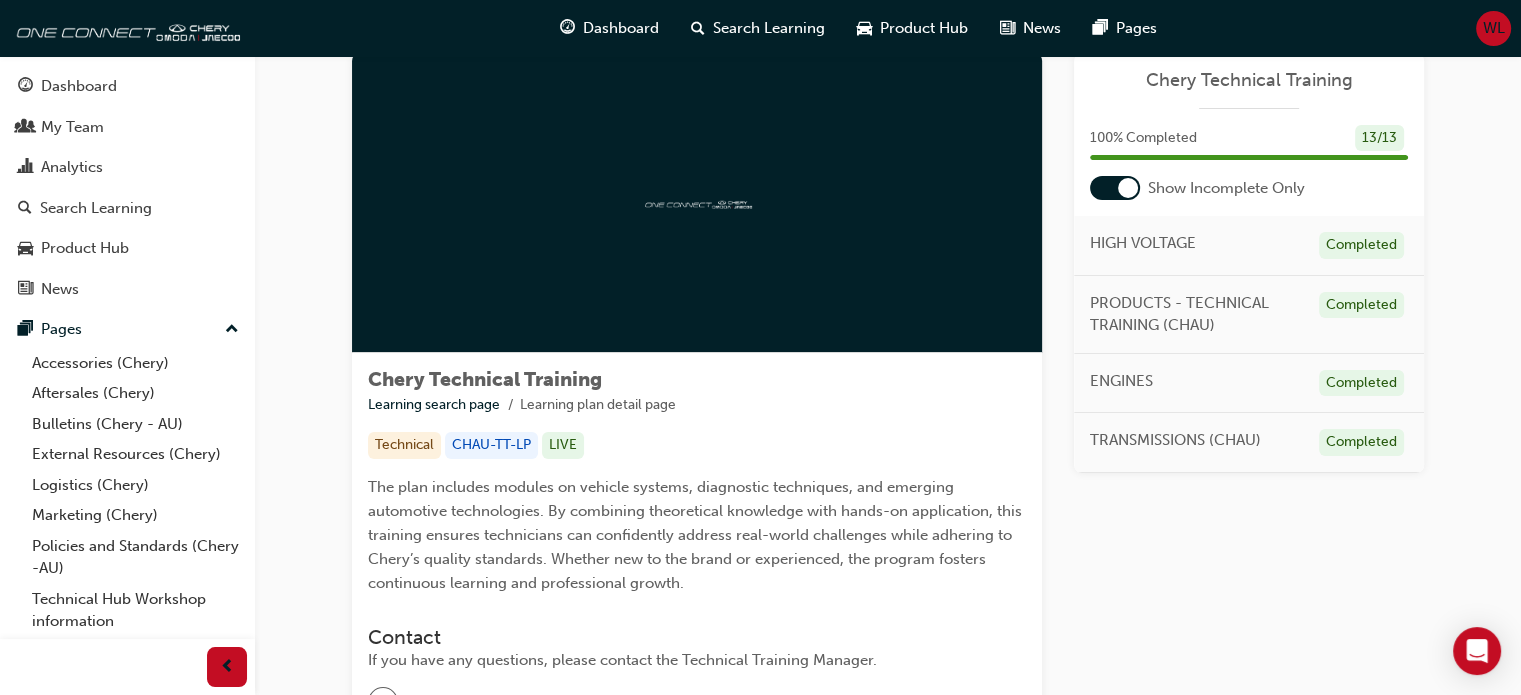 scroll, scrollTop: 0, scrollLeft: 0, axis: both 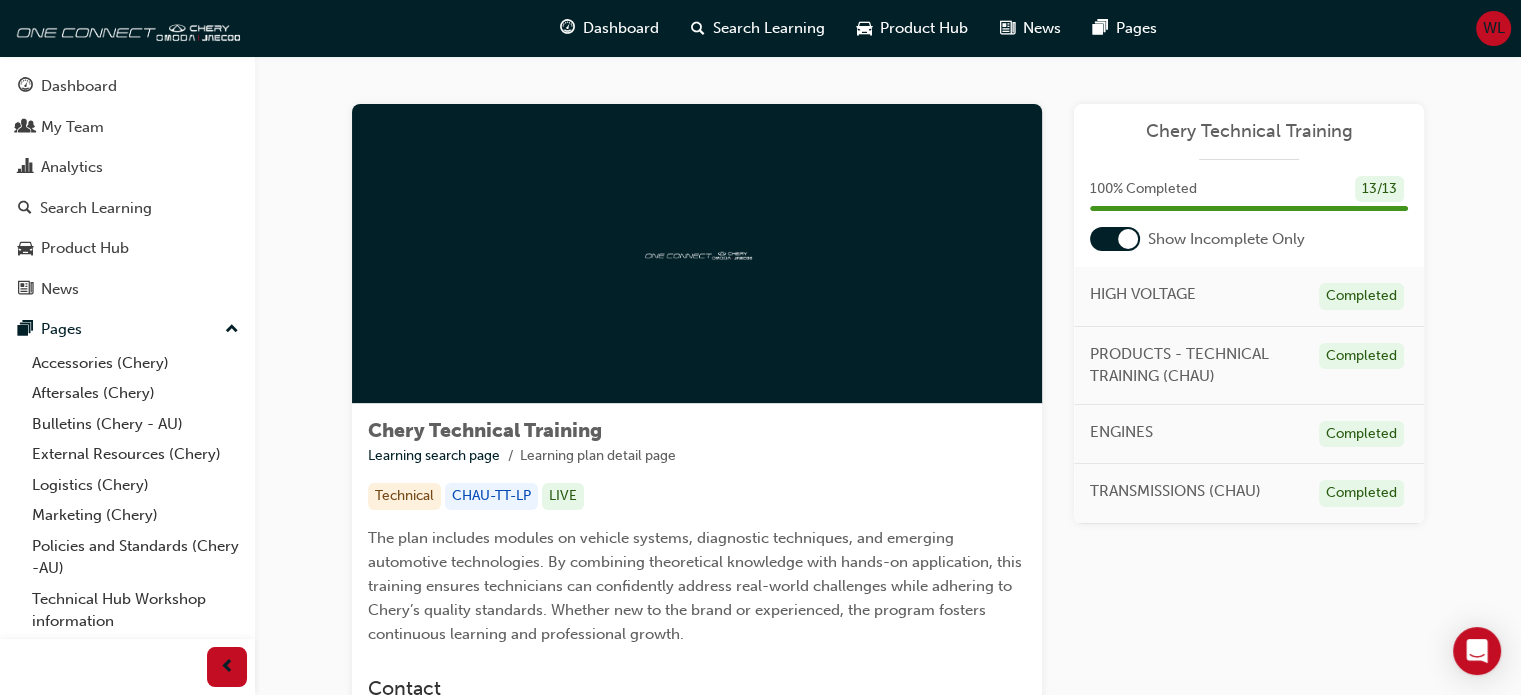 click on "Technical CHAU-TT-LP LIVE" at bounding box center (697, 496) 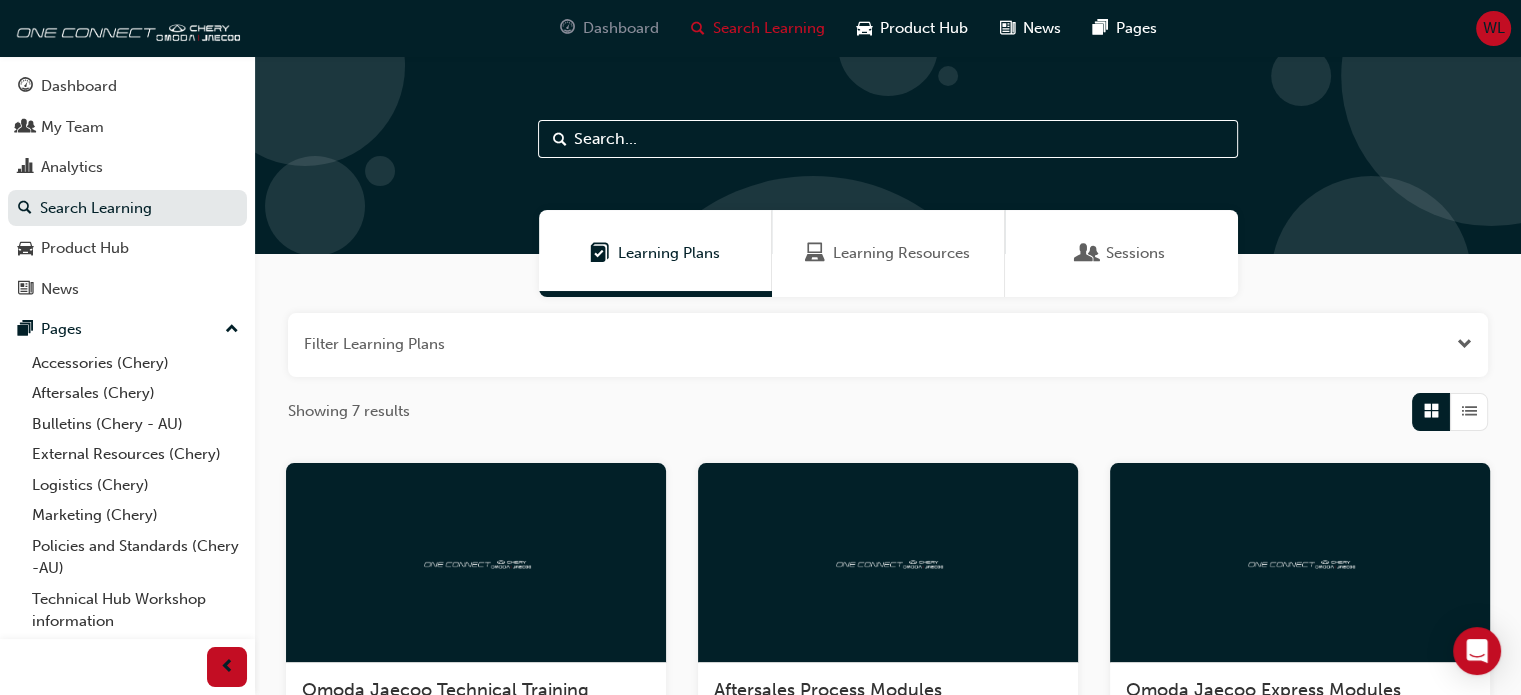 click on "Dashboard" at bounding box center [621, 28] 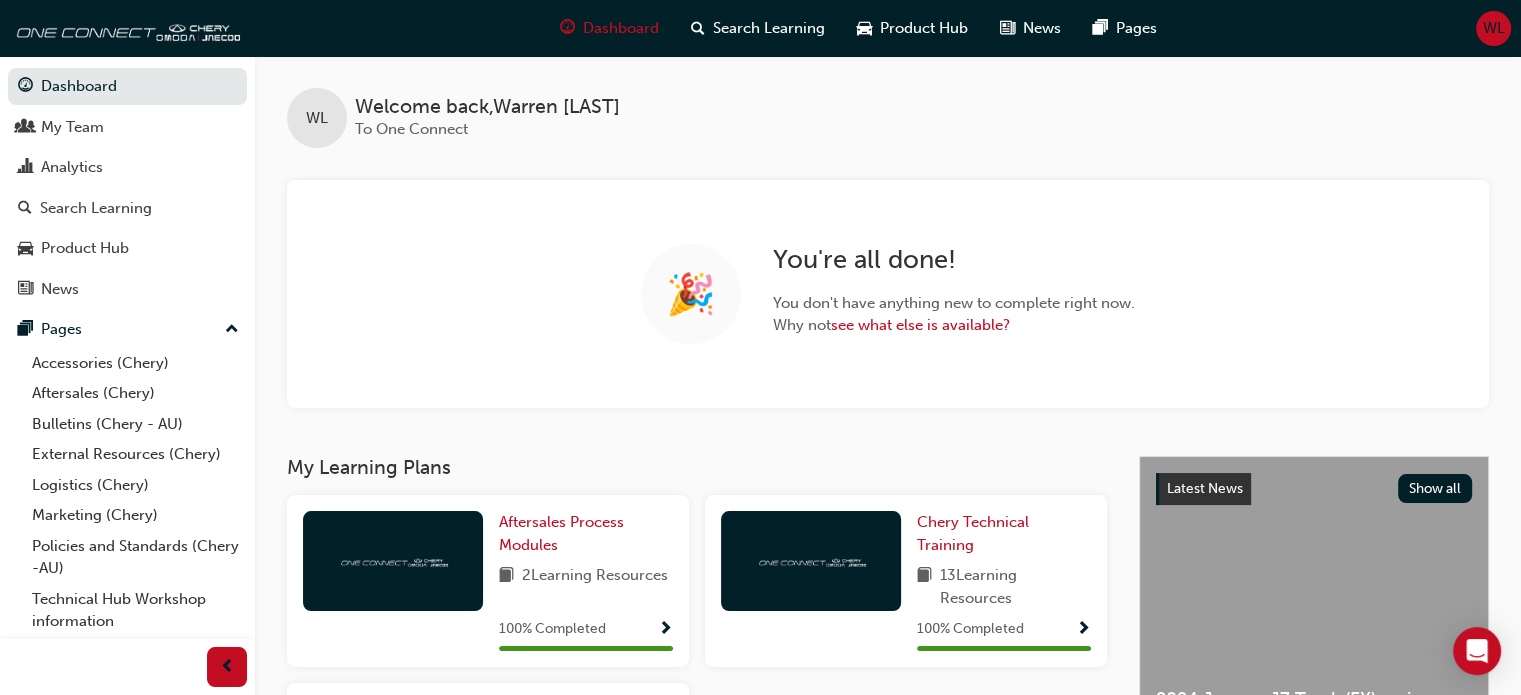 scroll, scrollTop: 0, scrollLeft: 0, axis: both 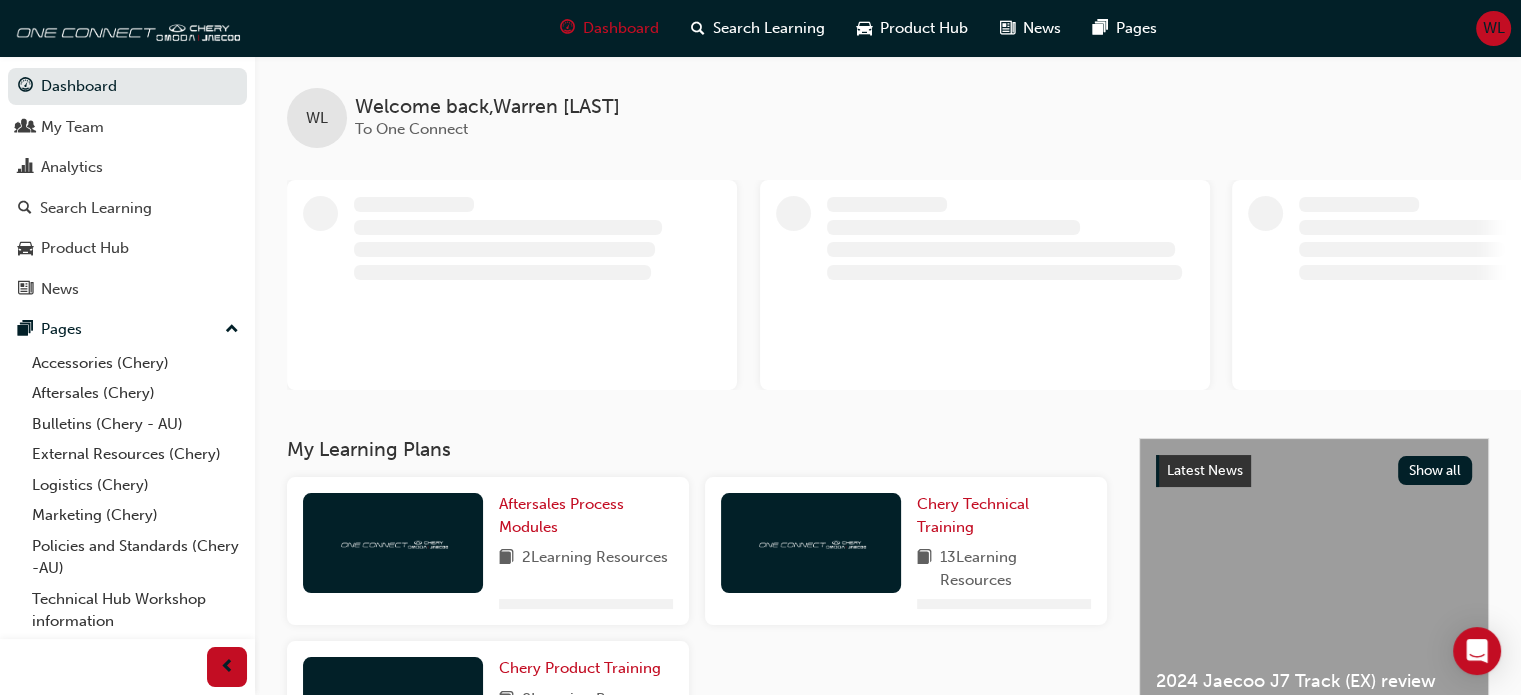 click on "WL" at bounding box center [1494, 28] 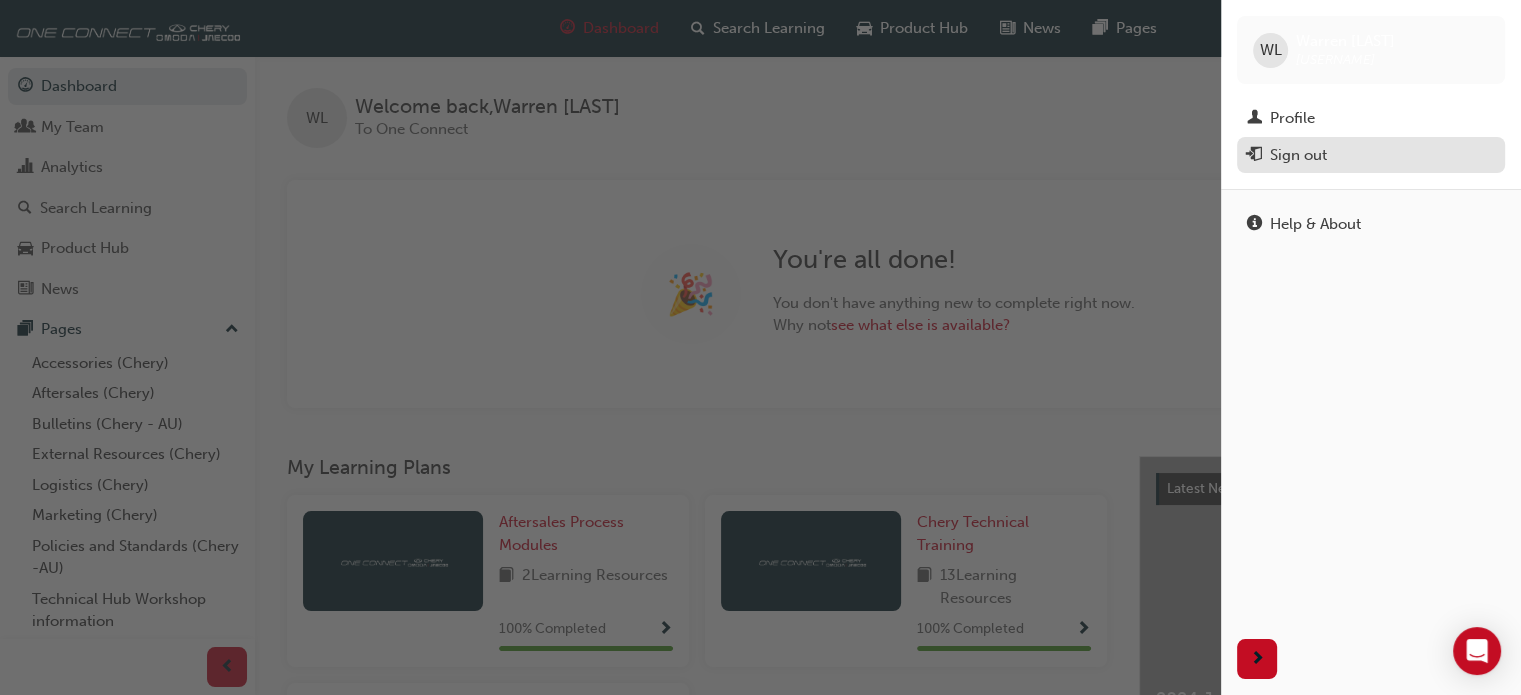 click on "Sign out" at bounding box center [1298, 155] 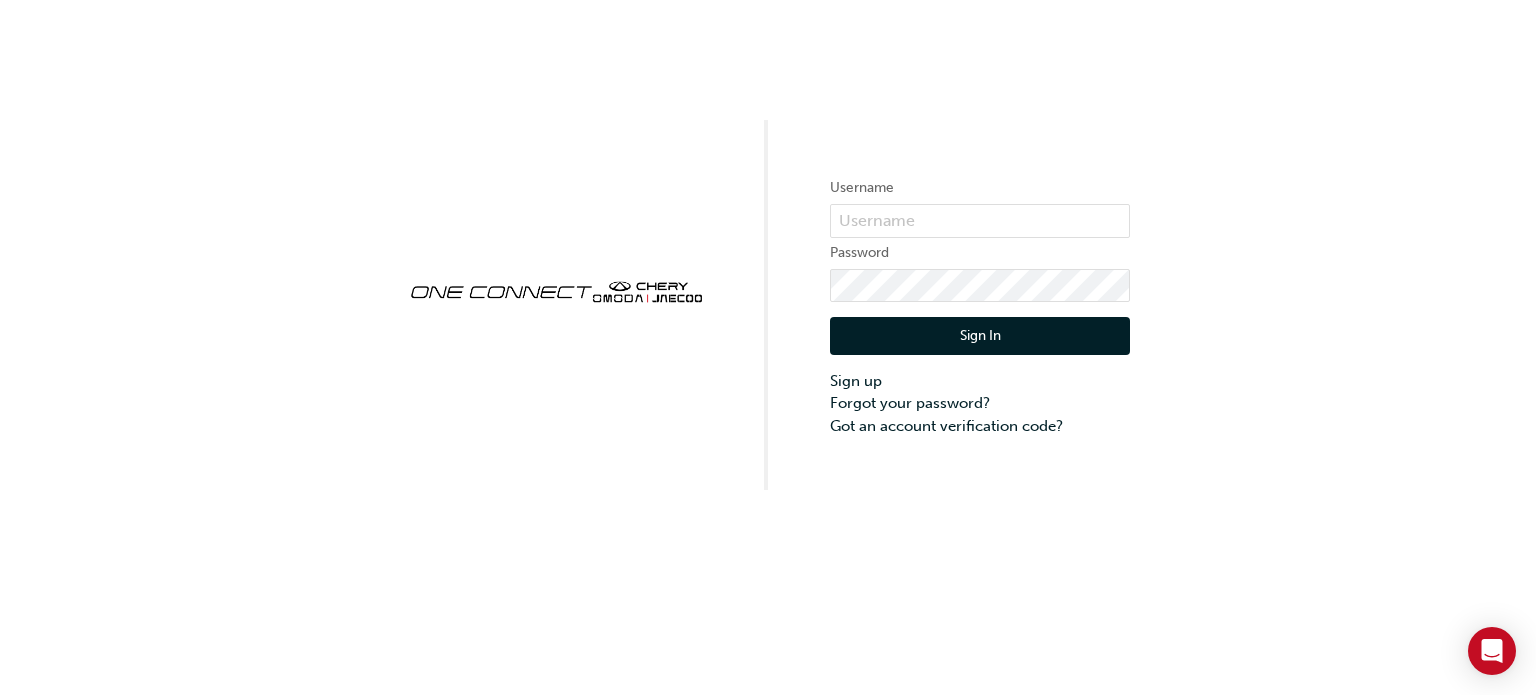 scroll, scrollTop: 0, scrollLeft: 0, axis: both 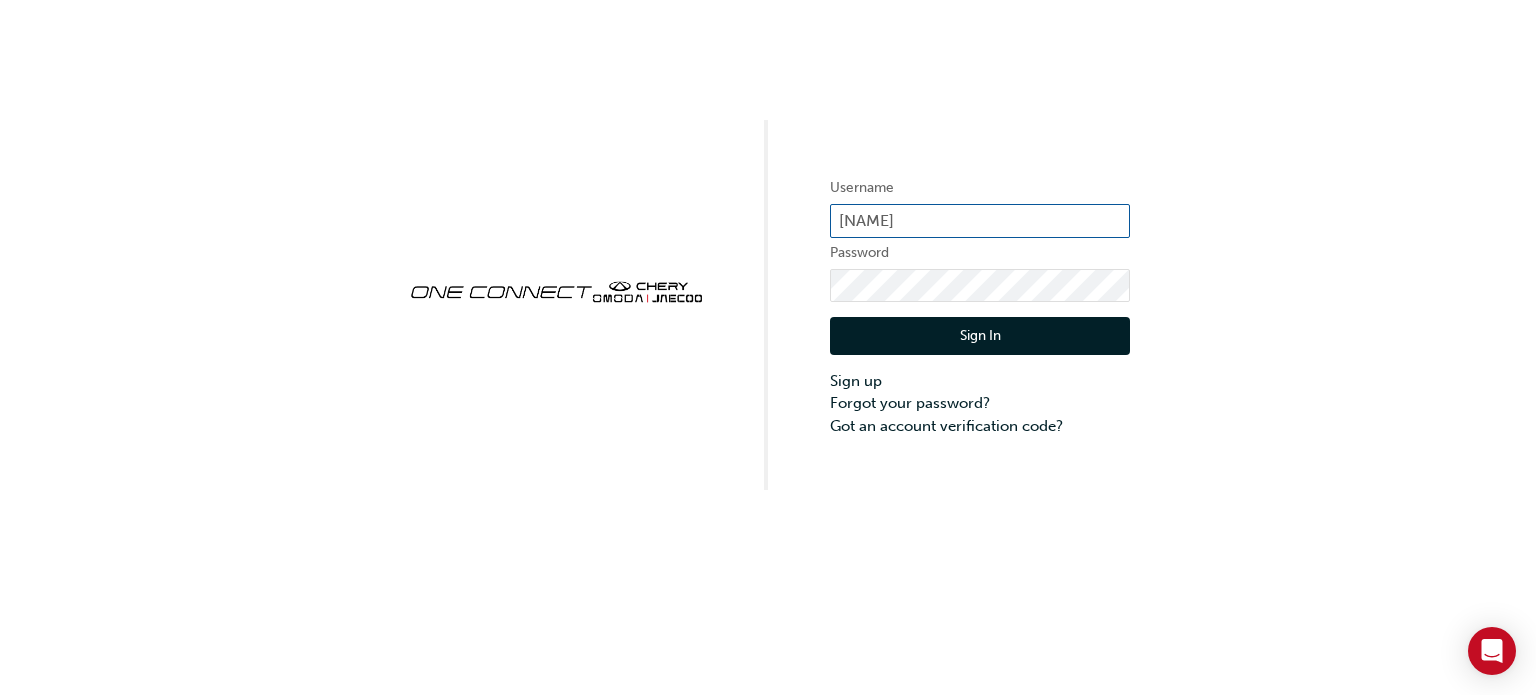 click on "CHAU0522" at bounding box center [980, 221] 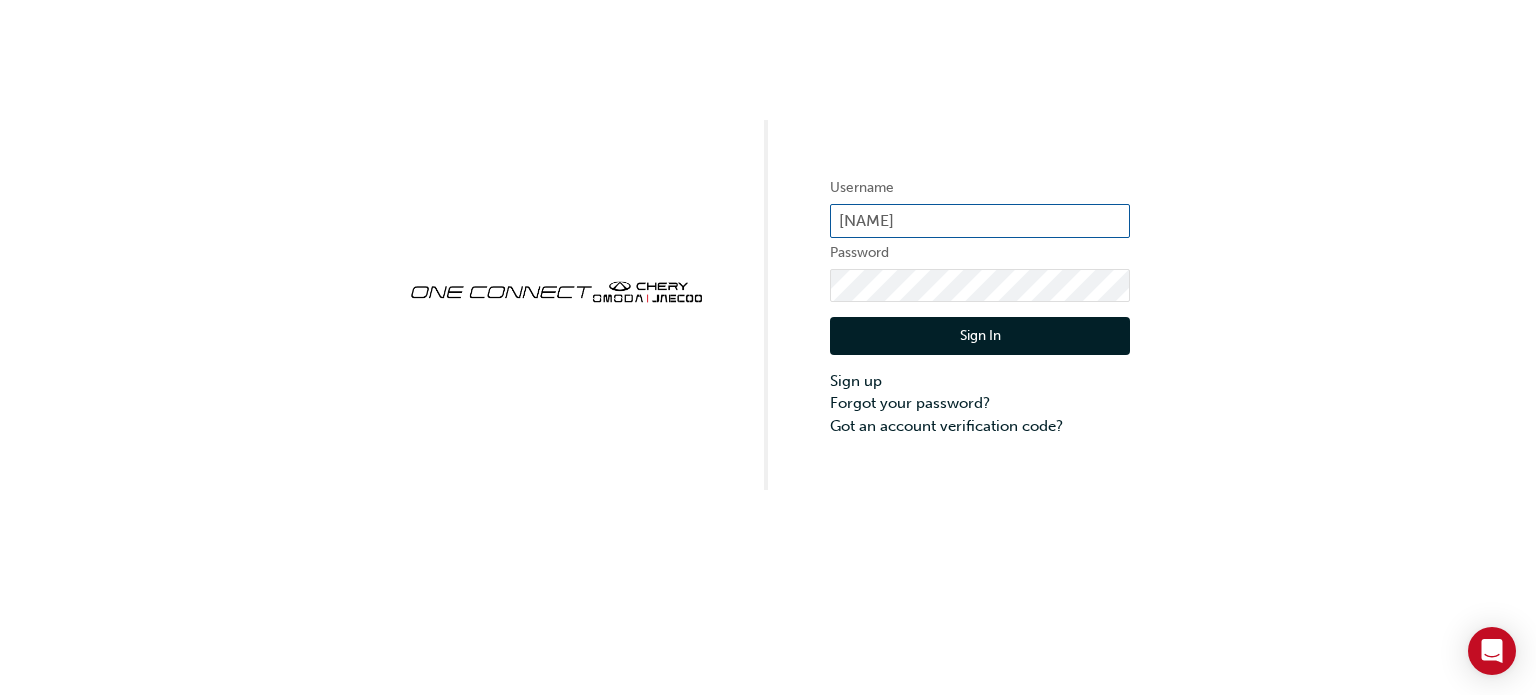 click on "CHAU0522" at bounding box center (980, 221) 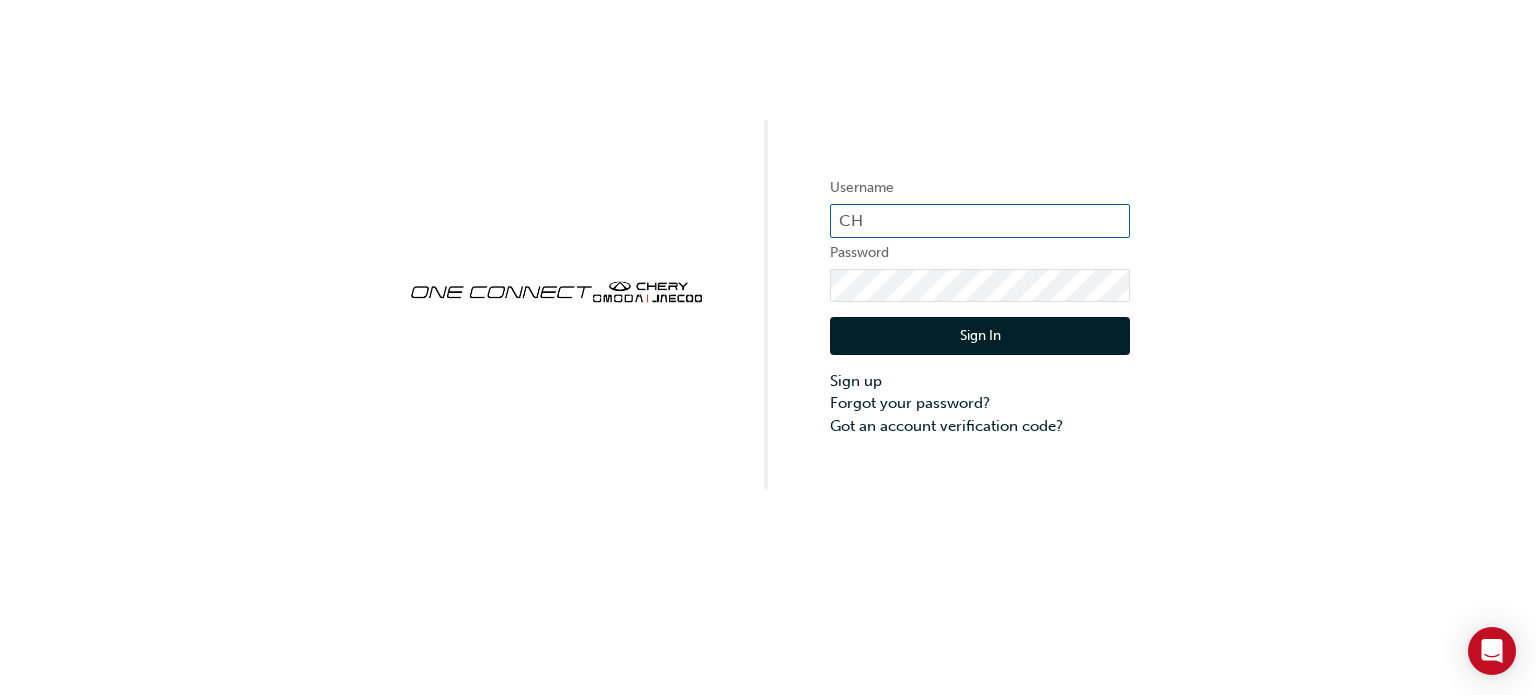 type on "C" 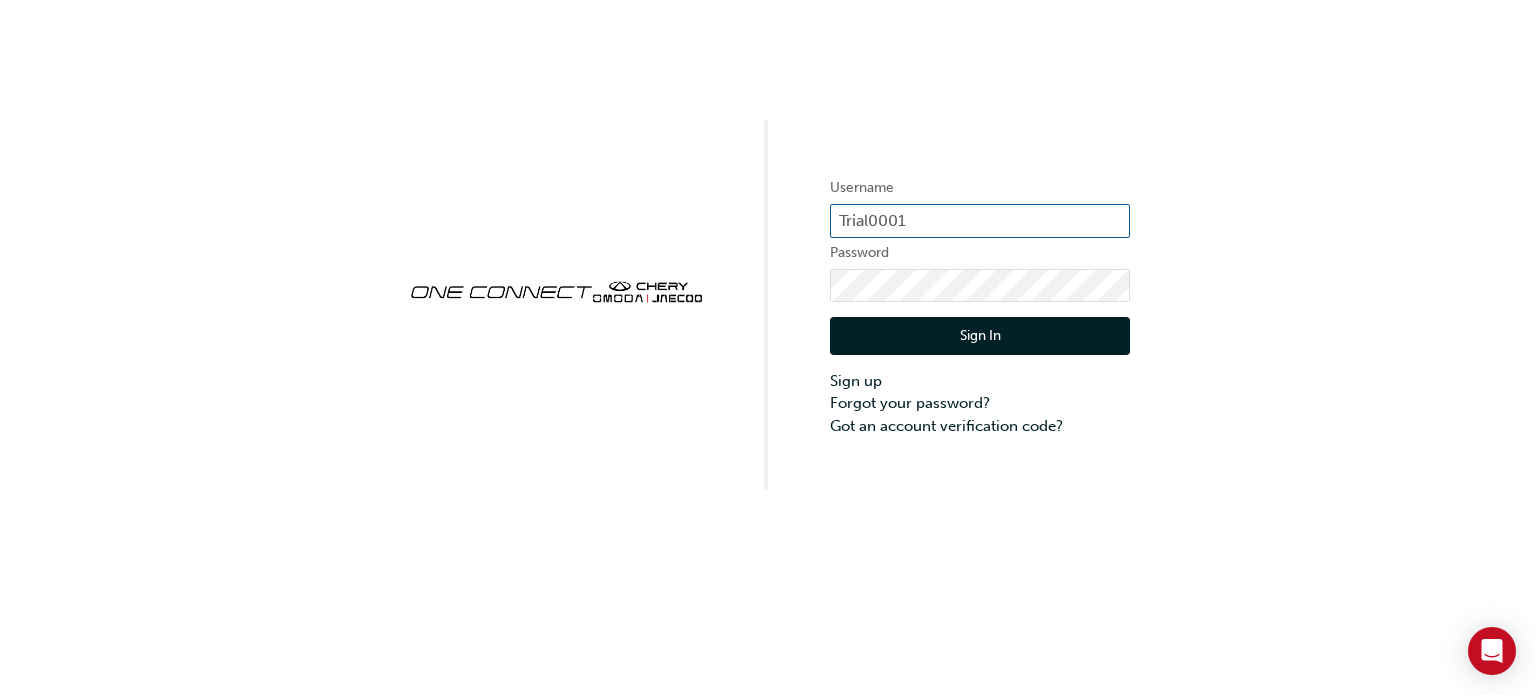 type on "Trial0001" 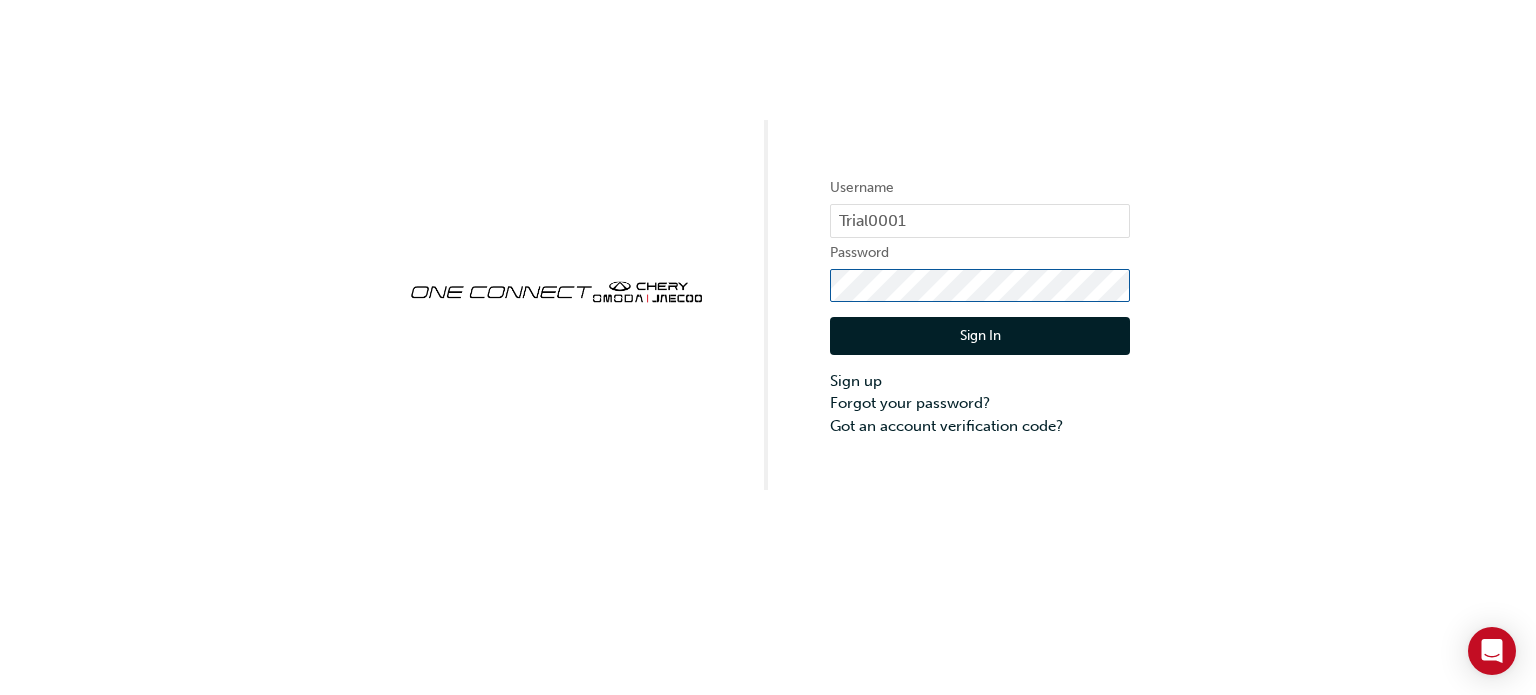 click on "Sign In" at bounding box center (980, 336) 